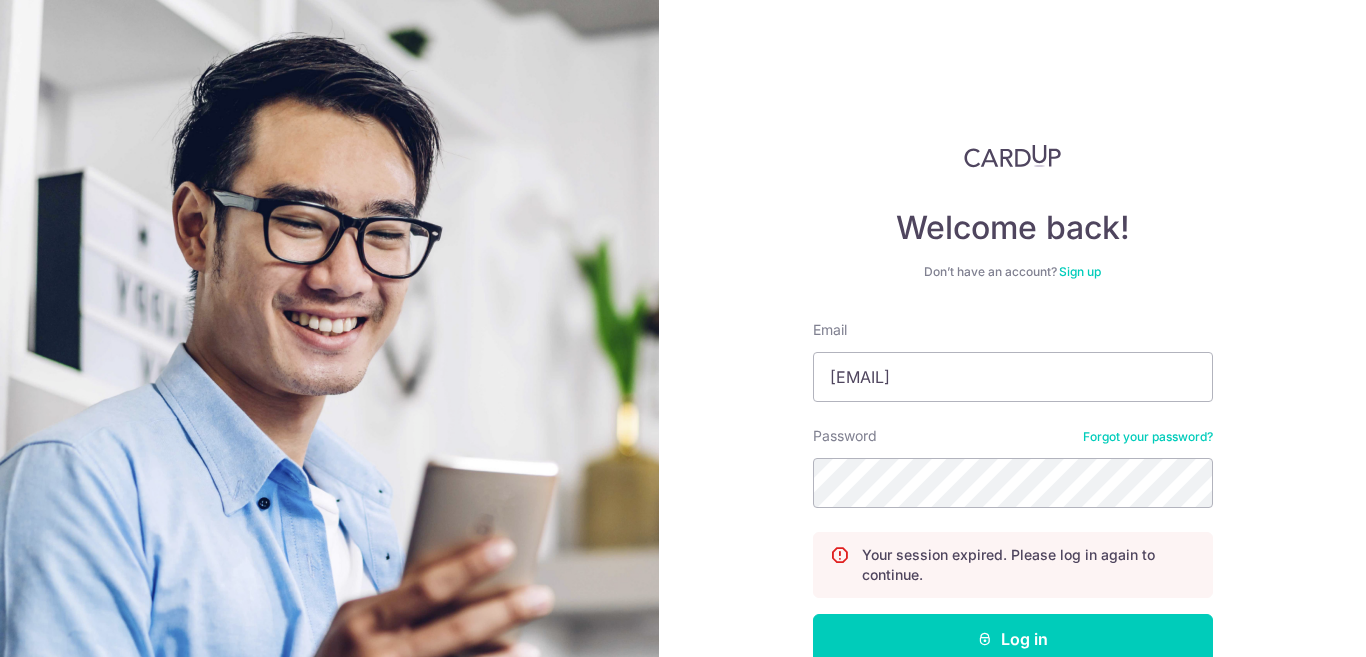 scroll, scrollTop: 0, scrollLeft: 0, axis: both 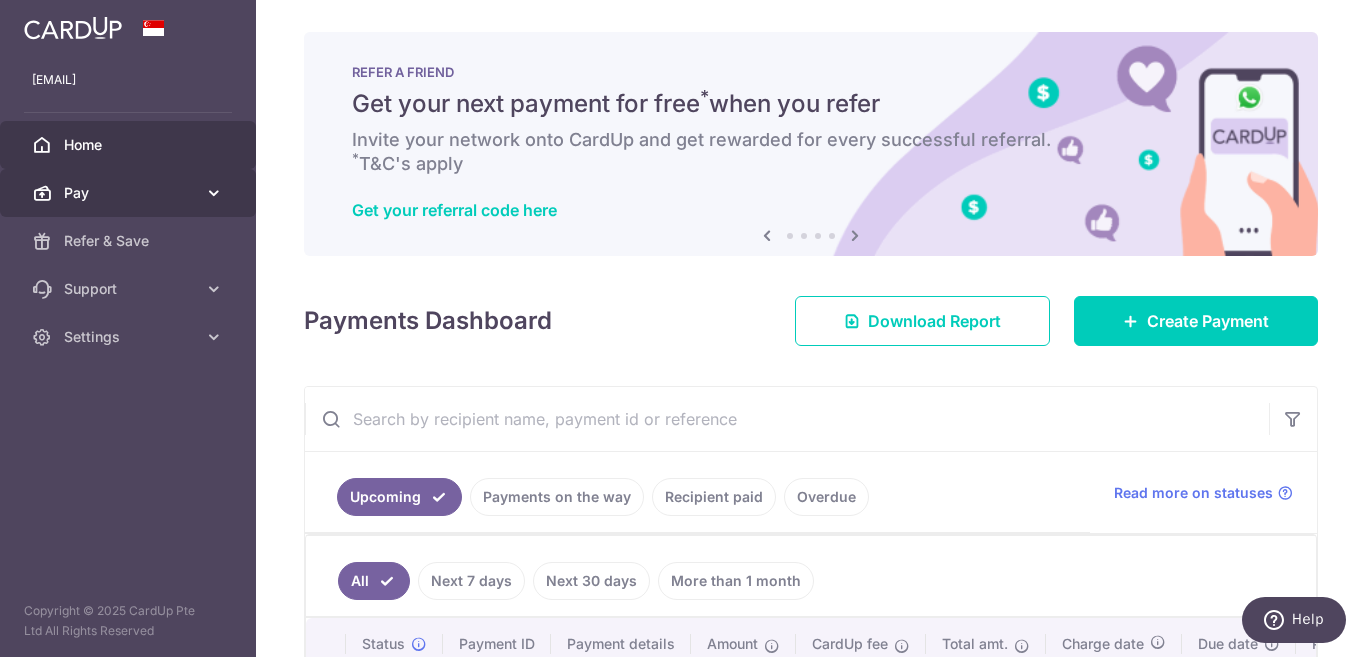 click at bounding box center [214, 193] 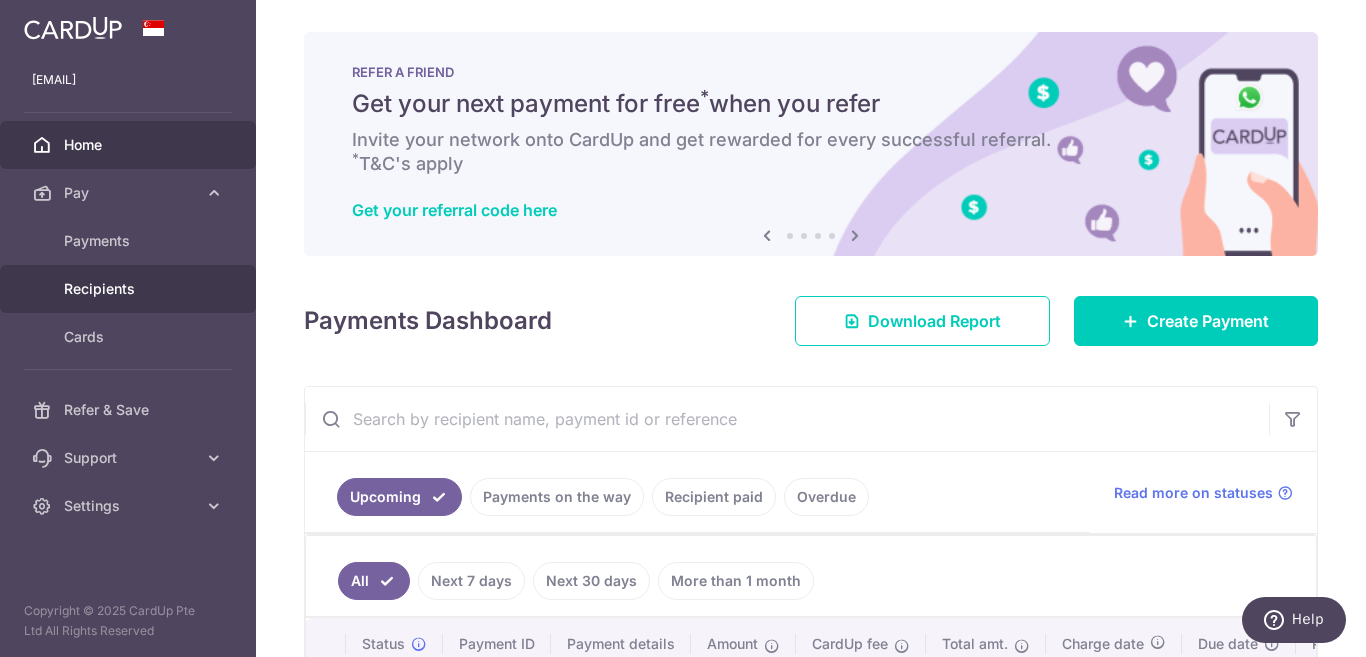 click on "Recipients" at bounding box center (128, 289) 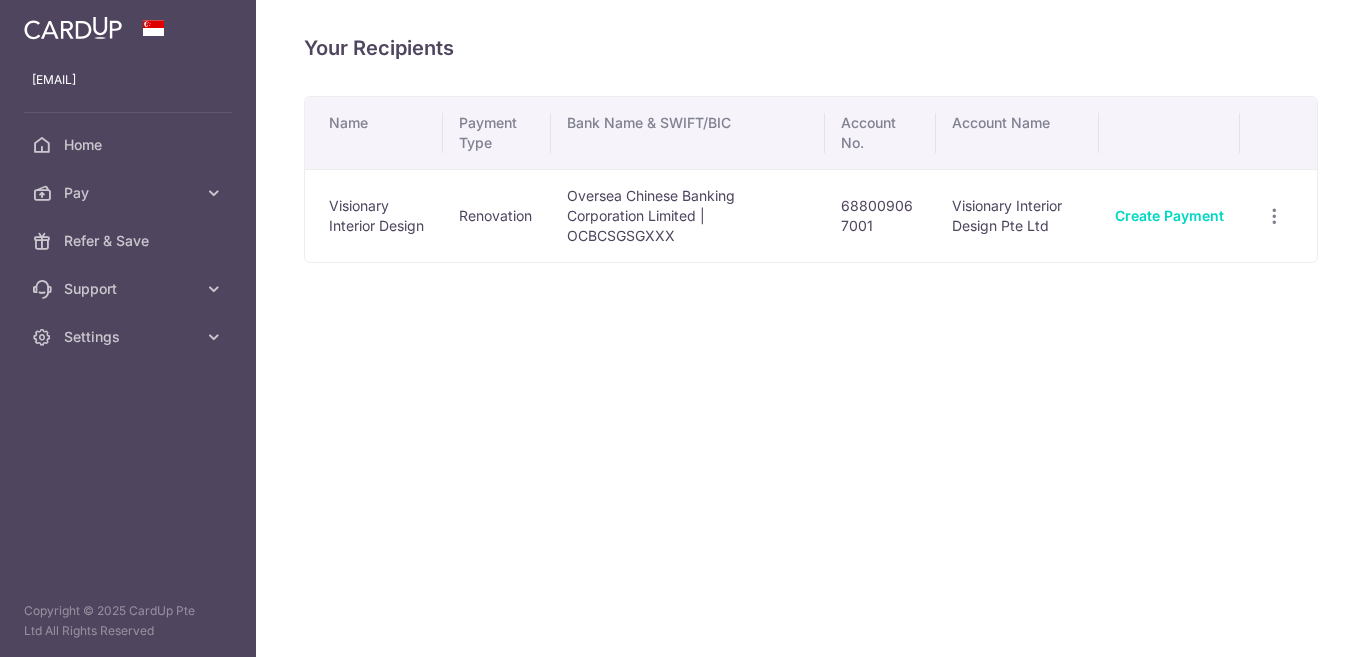 scroll, scrollTop: 0, scrollLeft: 0, axis: both 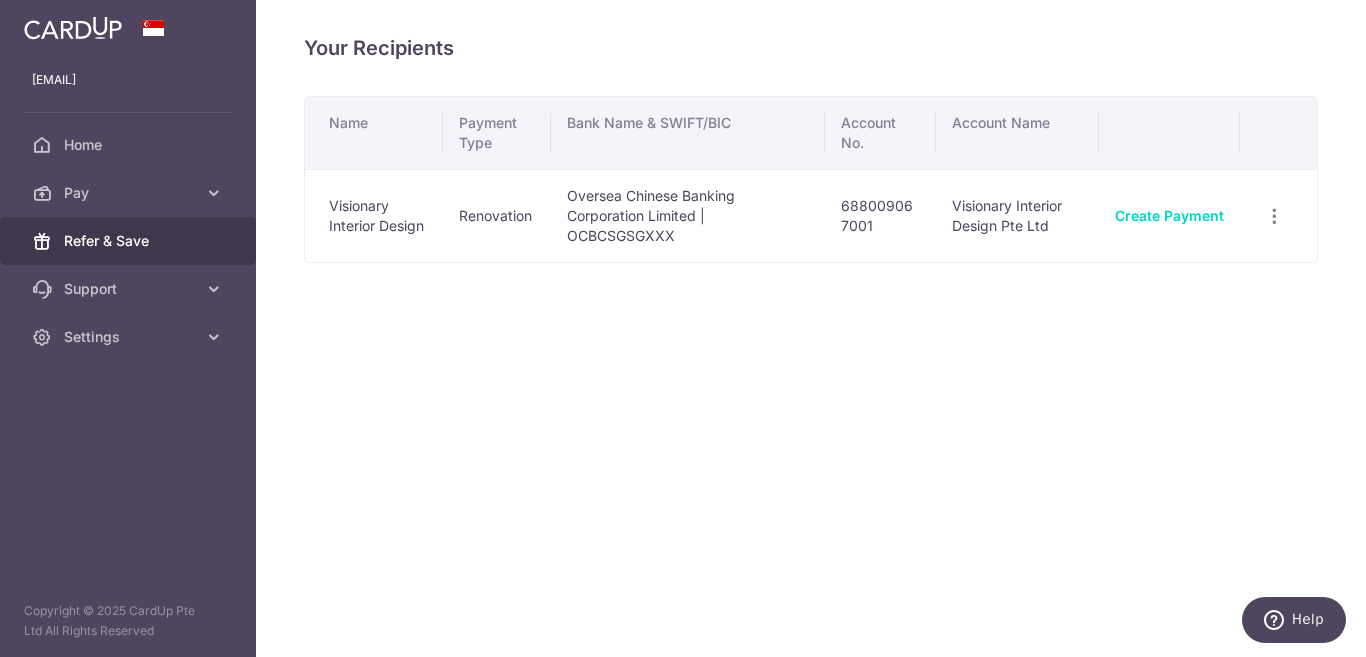click on "Refer & Save" at bounding box center [128, 241] 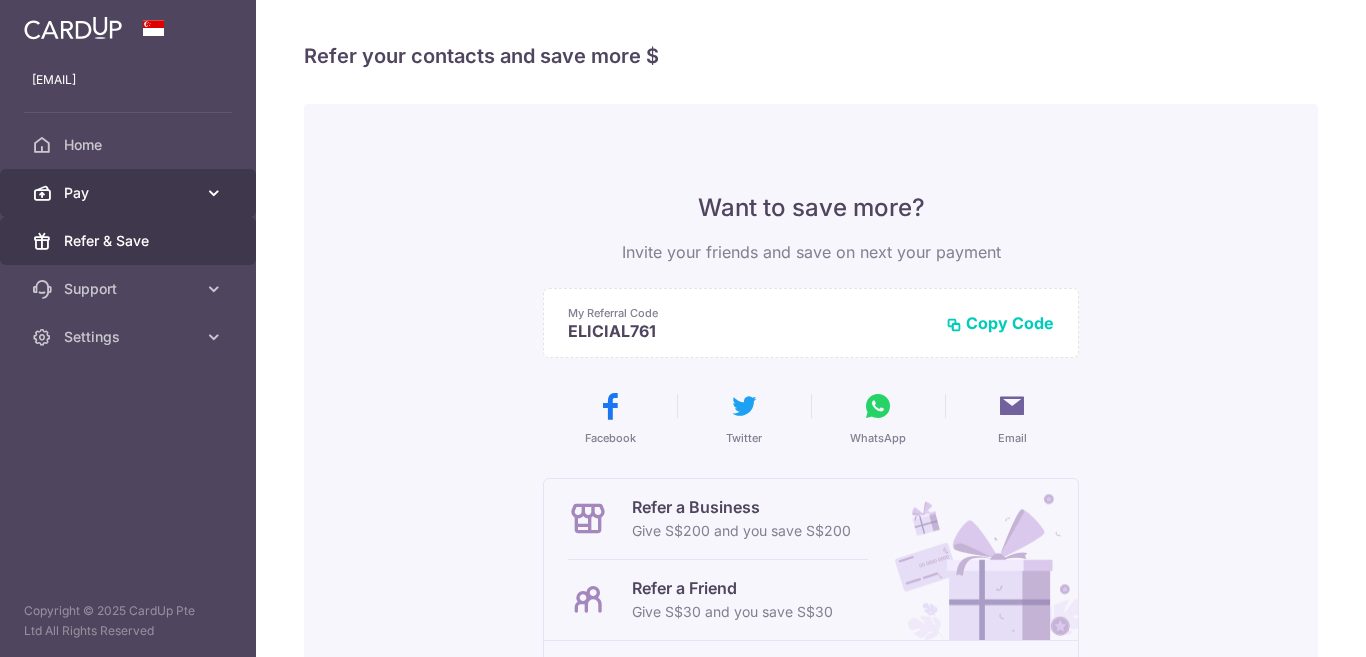 scroll, scrollTop: 0, scrollLeft: 0, axis: both 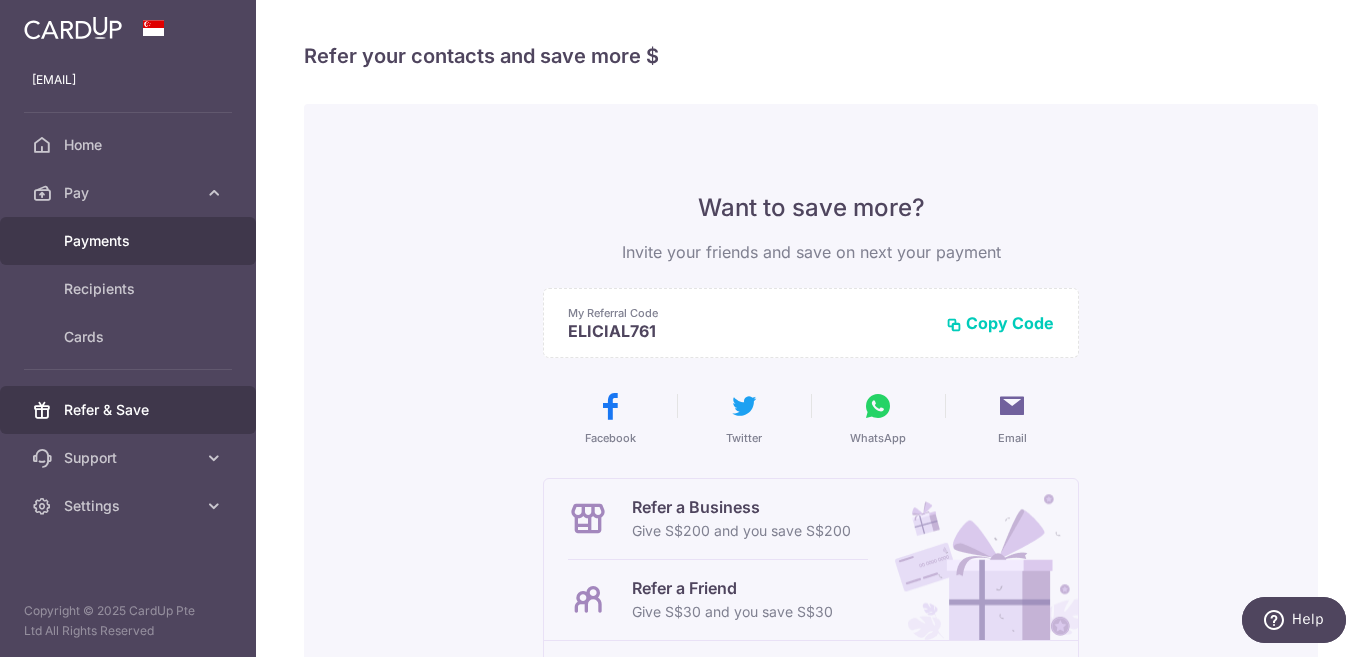 click on "Payments" at bounding box center (128, 241) 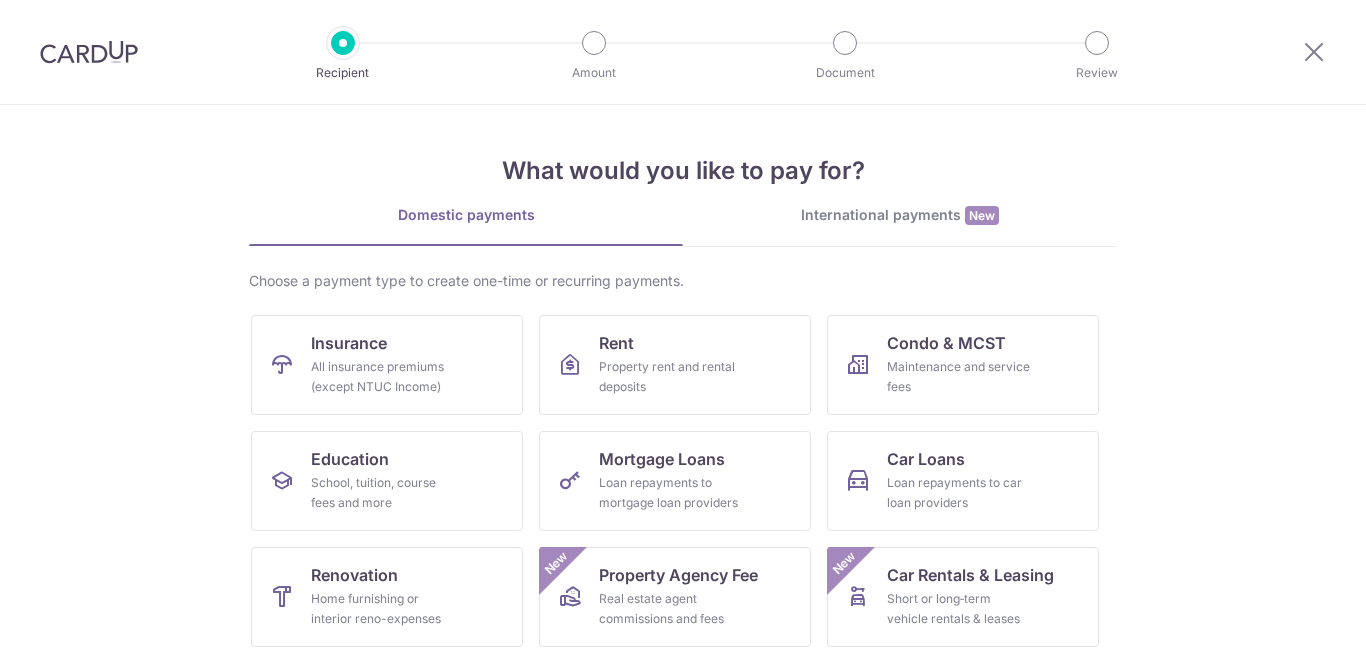 scroll, scrollTop: 0, scrollLeft: 0, axis: both 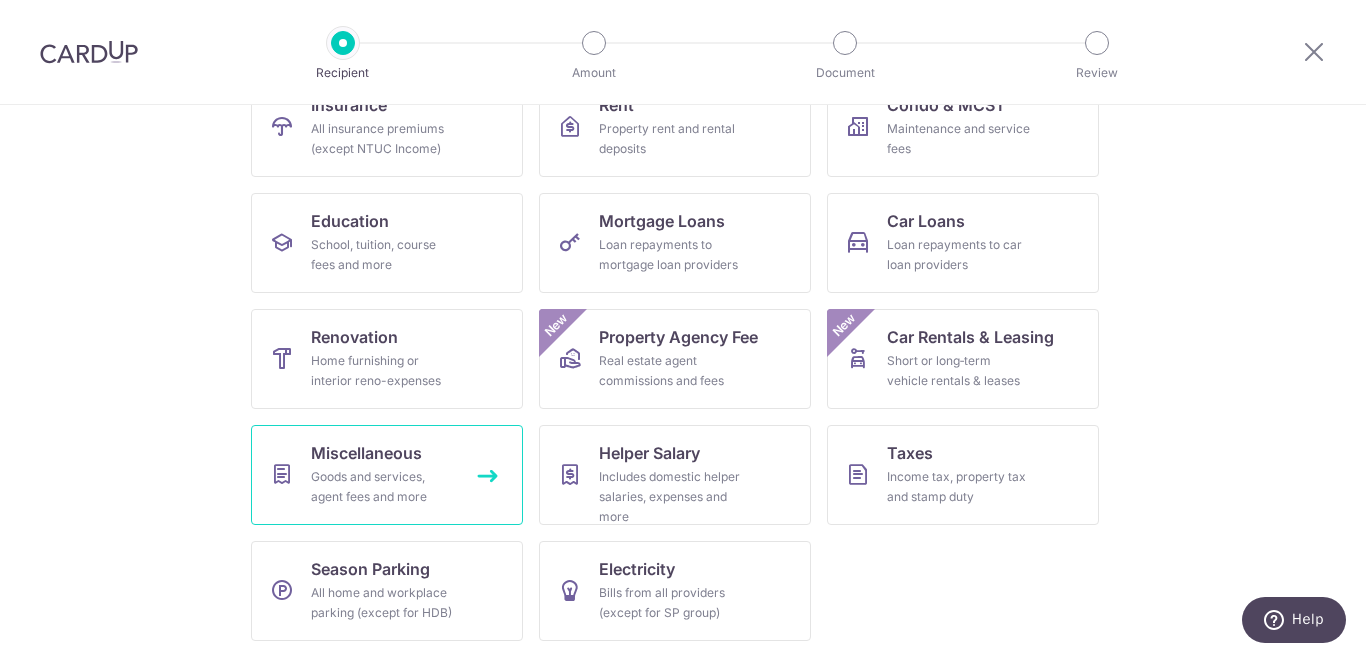 click on "Miscellaneous Goods and services, agent fees and more" at bounding box center (387, 475) 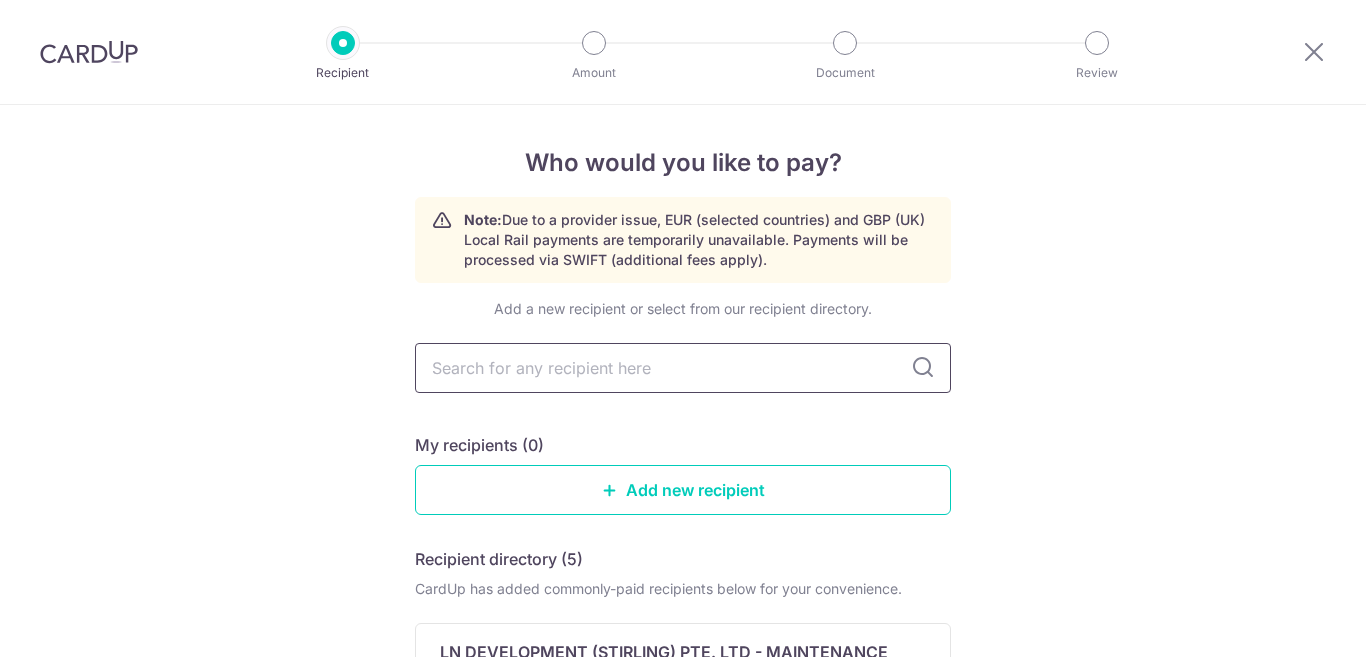 scroll, scrollTop: 0, scrollLeft: 0, axis: both 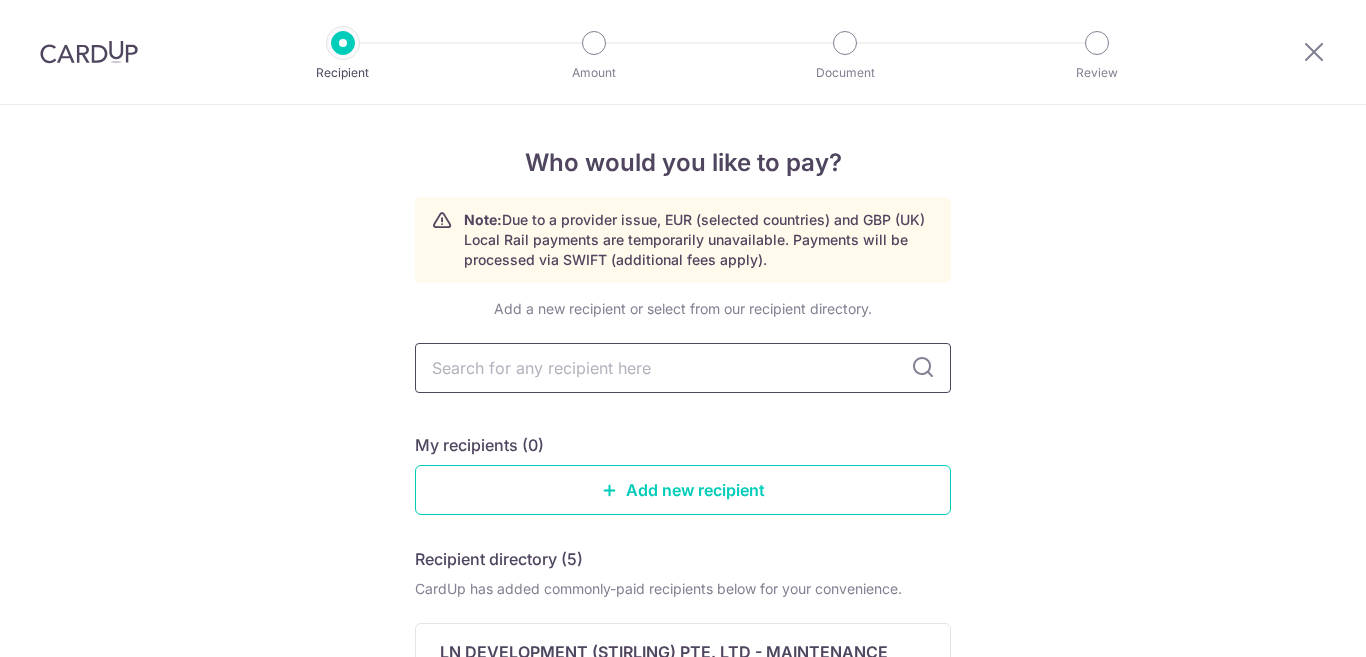 click at bounding box center (683, 368) 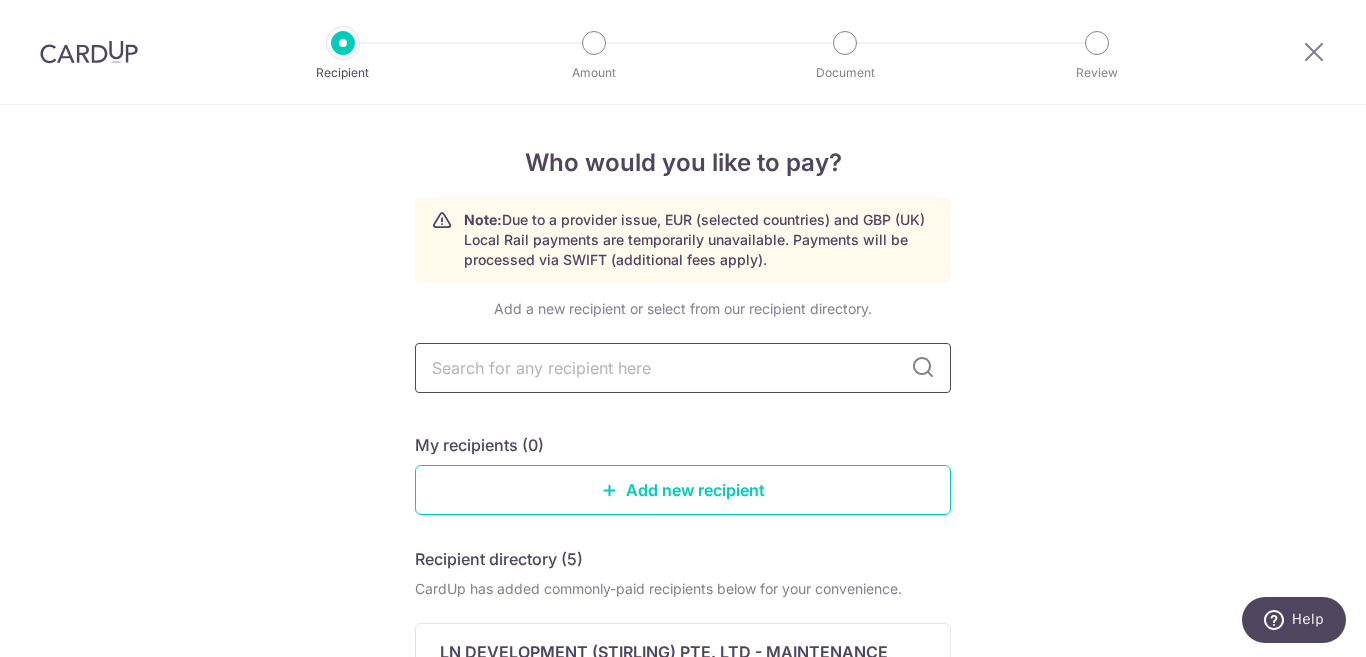 click at bounding box center (683, 368) 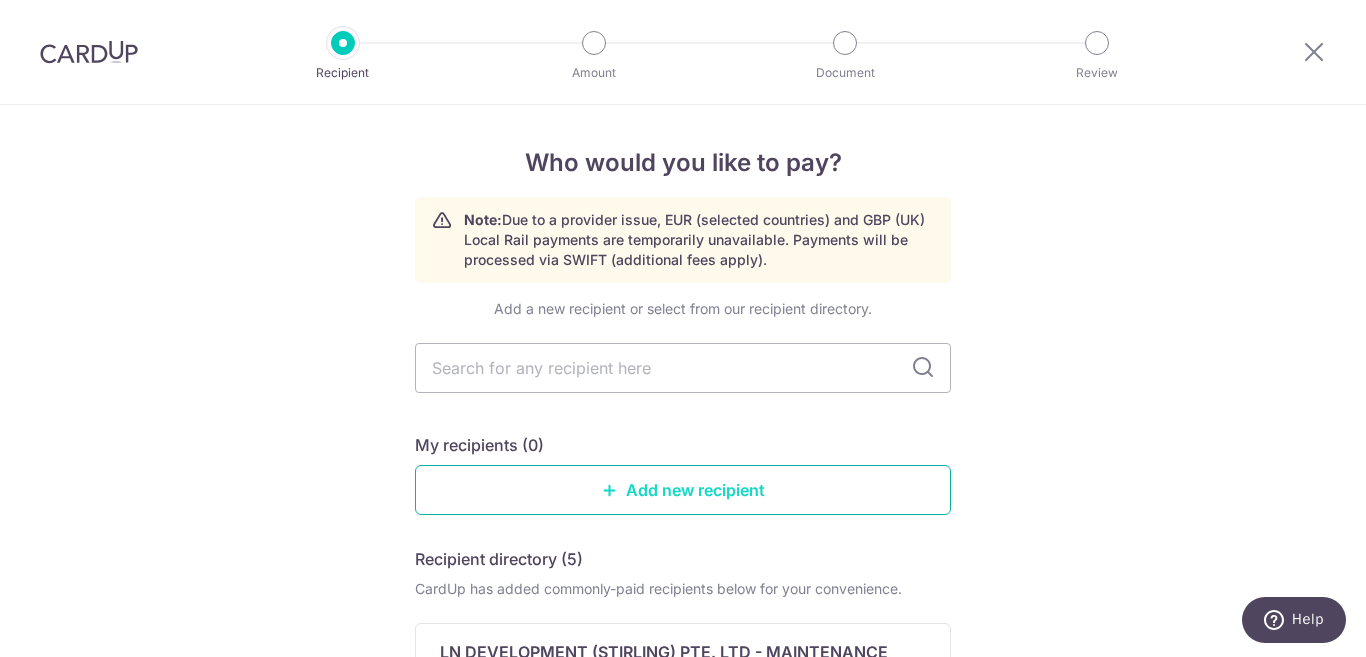 click on "Add new recipient" at bounding box center [683, 490] 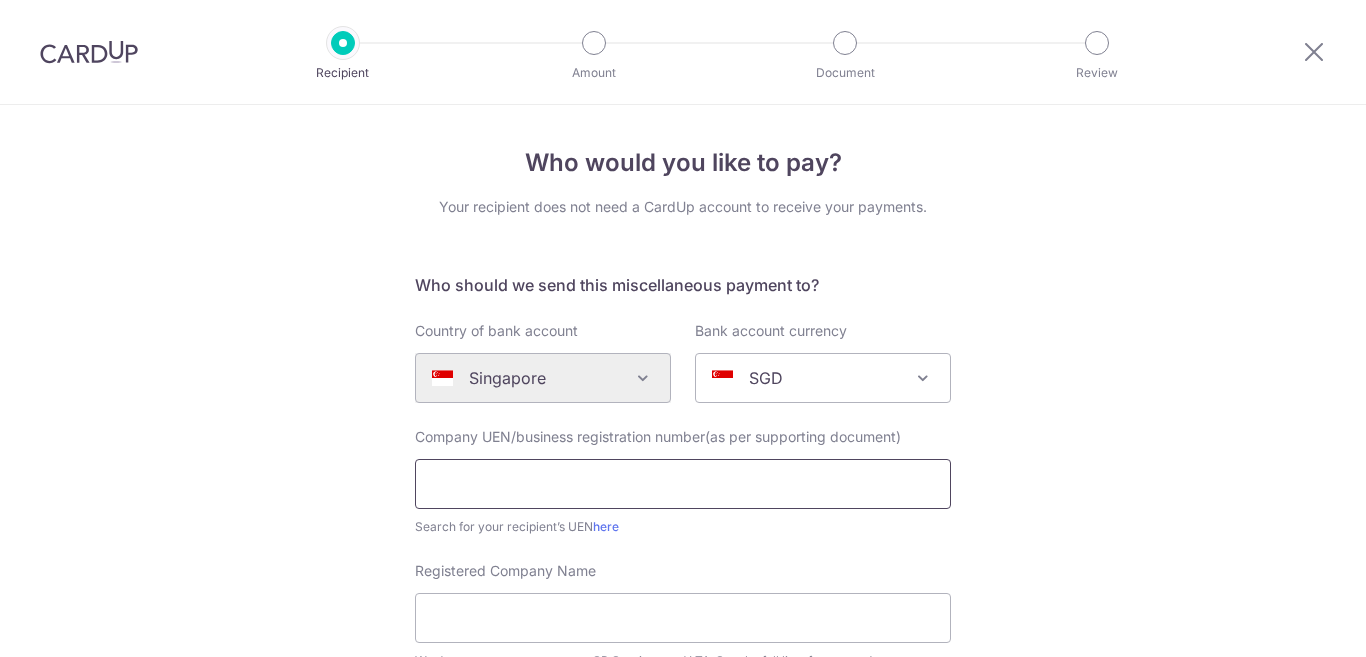 scroll, scrollTop: 0, scrollLeft: 0, axis: both 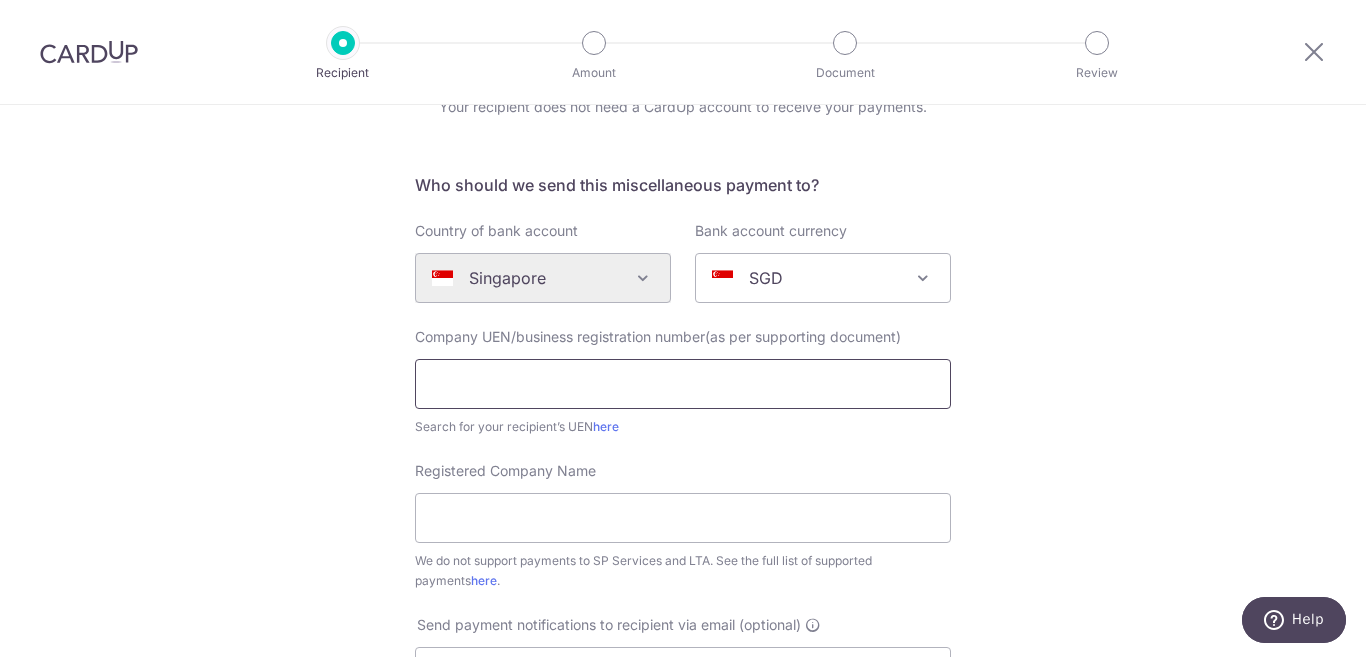 click at bounding box center (683, 384) 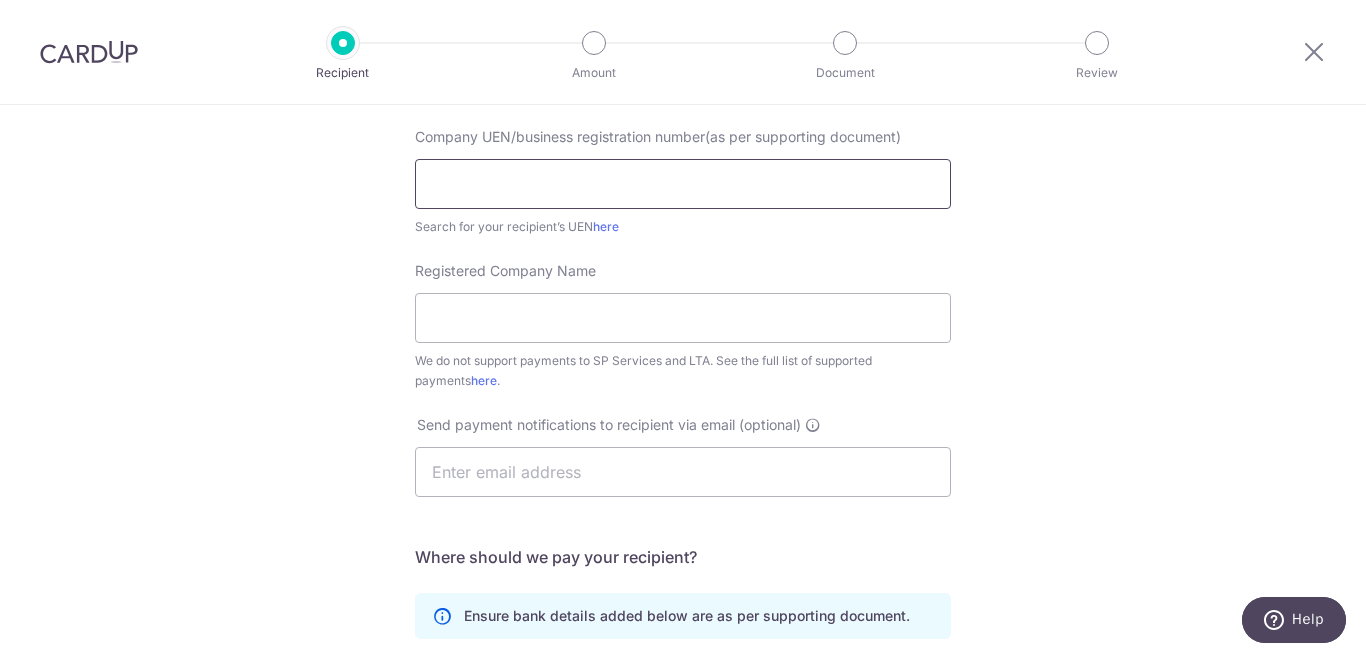 scroll, scrollTop: 200, scrollLeft: 0, axis: vertical 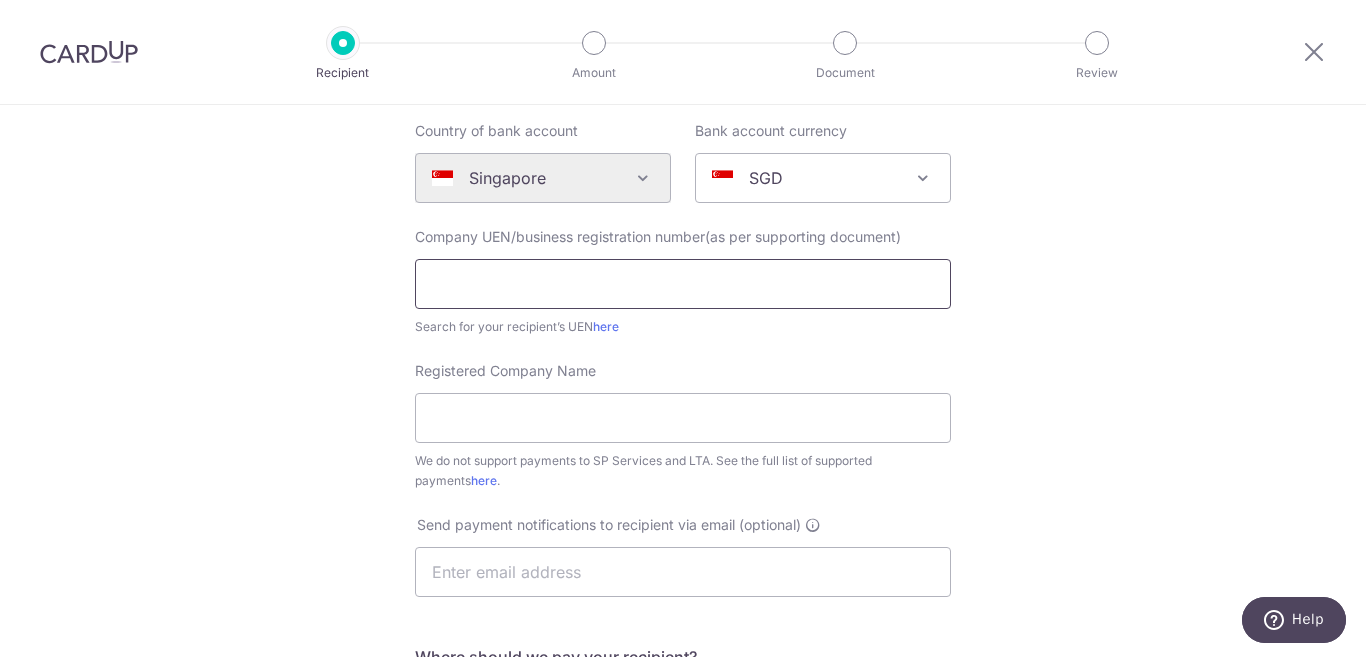 click at bounding box center (683, 284) 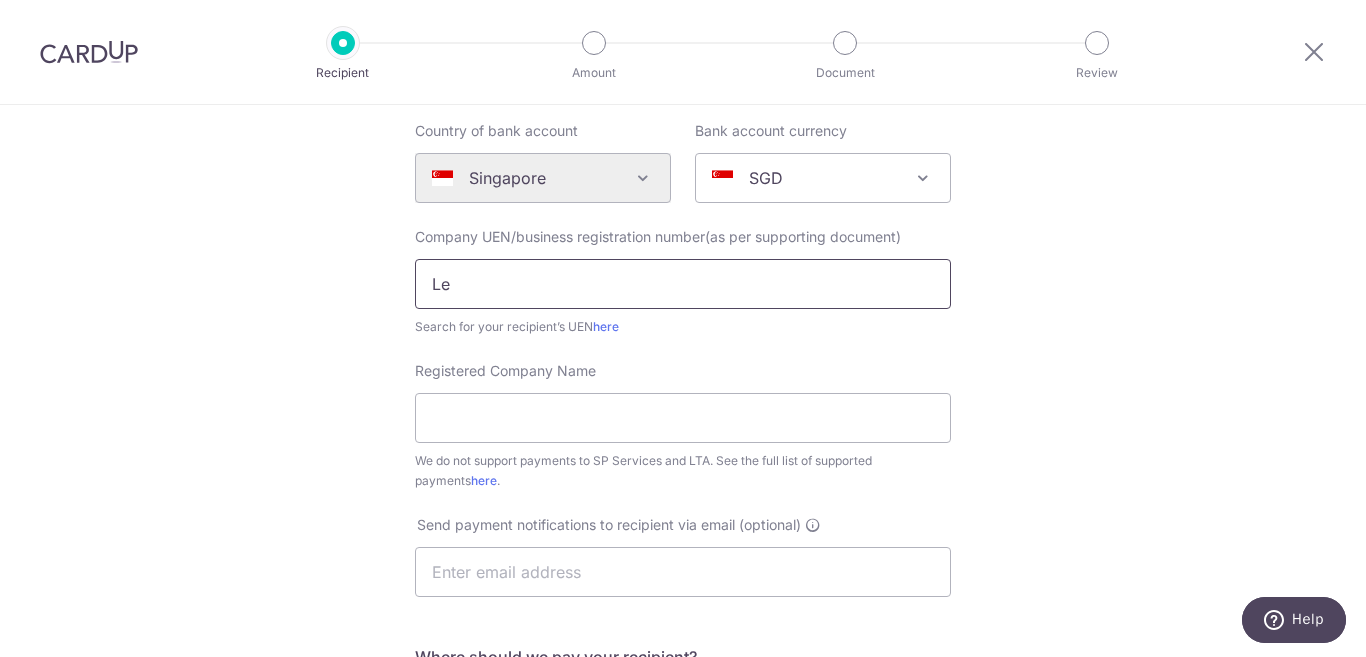 type on "L" 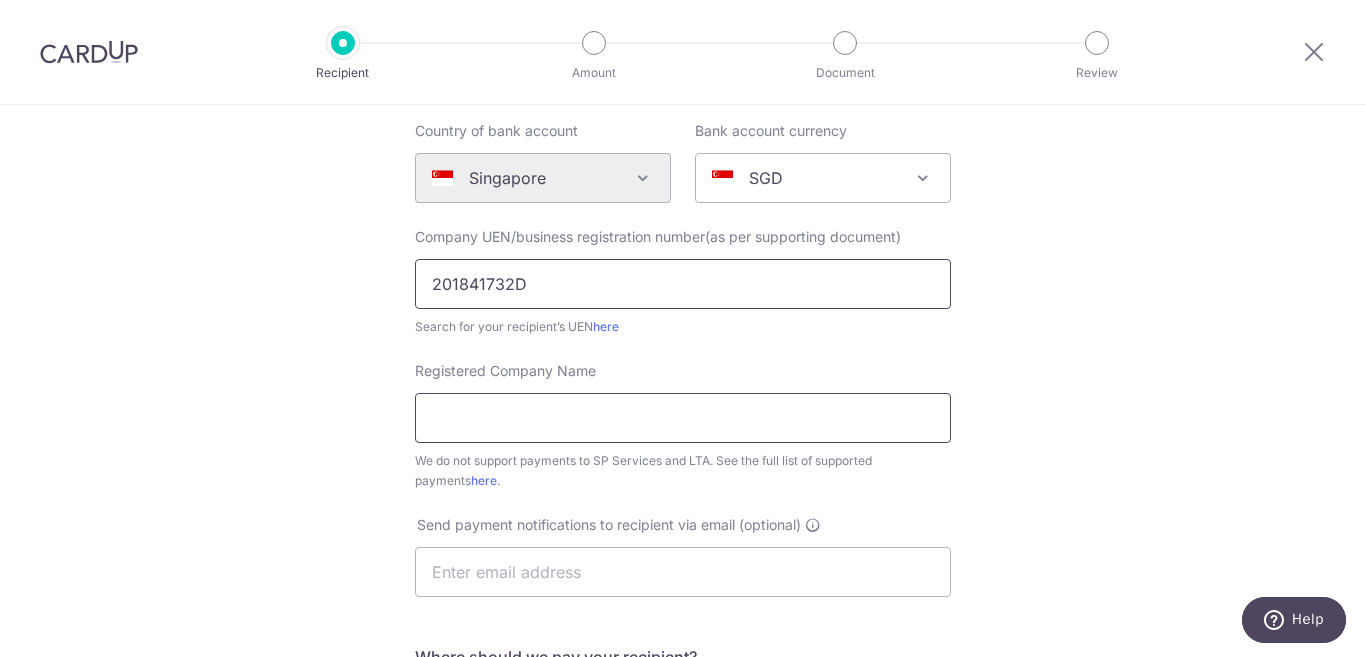 type on "201841732D" 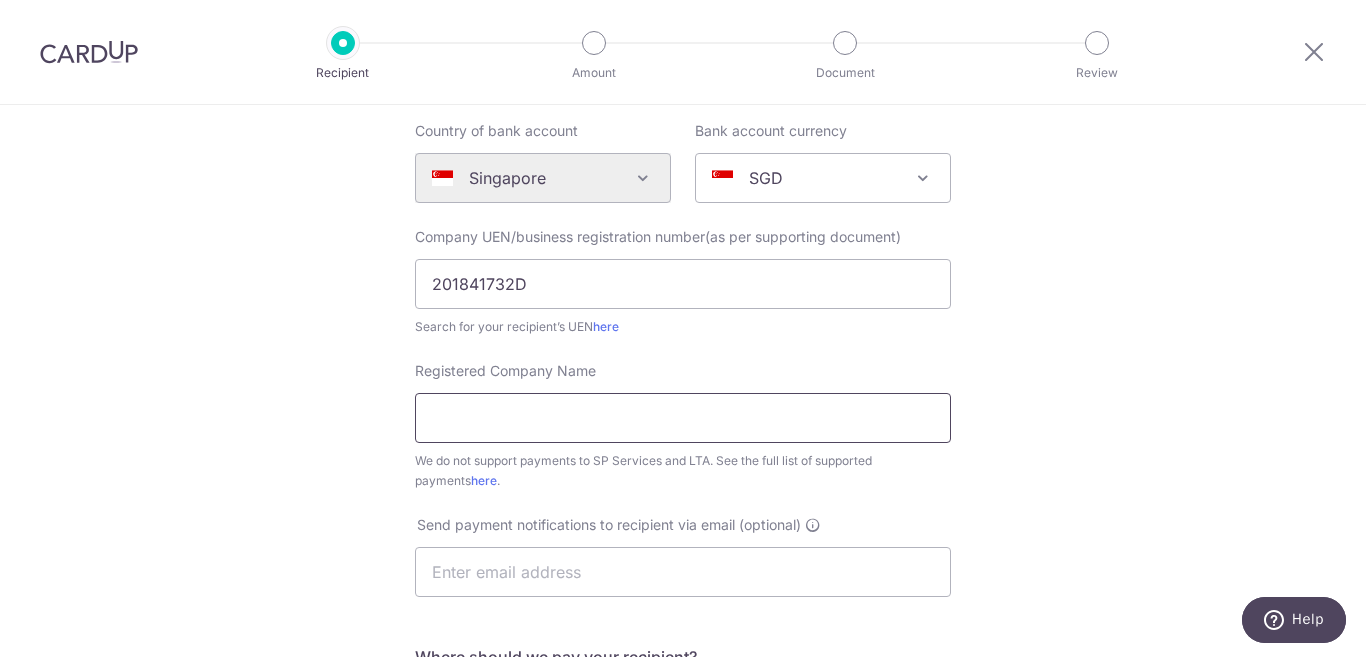 click on "Registered Company Name" at bounding box center (683, 418) 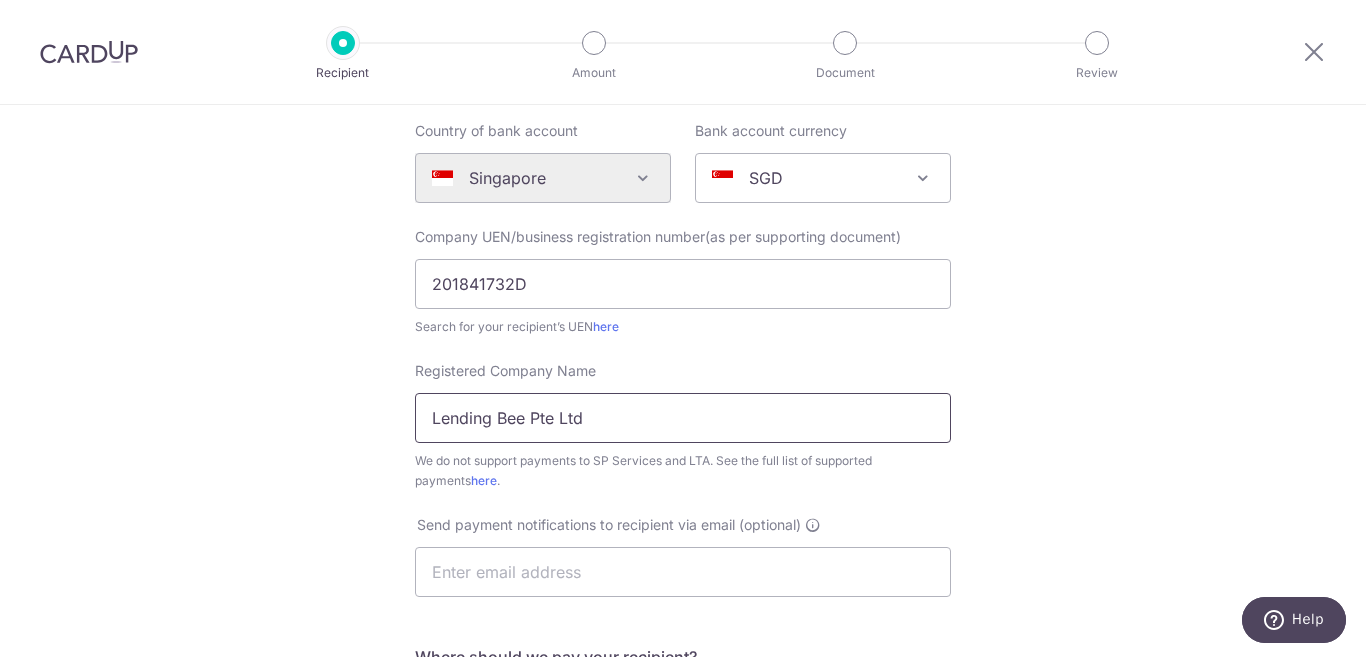 click on "Lending Bee Pte Ltd" at bounding box center [683, 418] 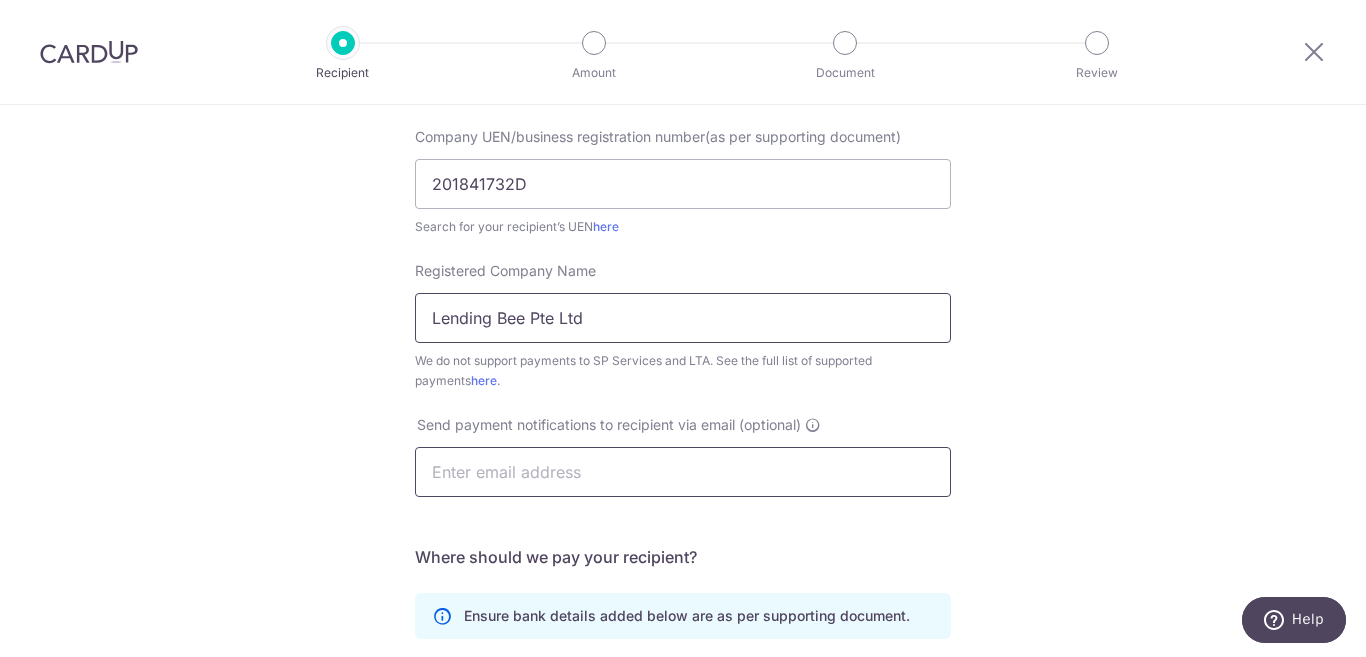 type on "Lending Bee Pte Ltd" 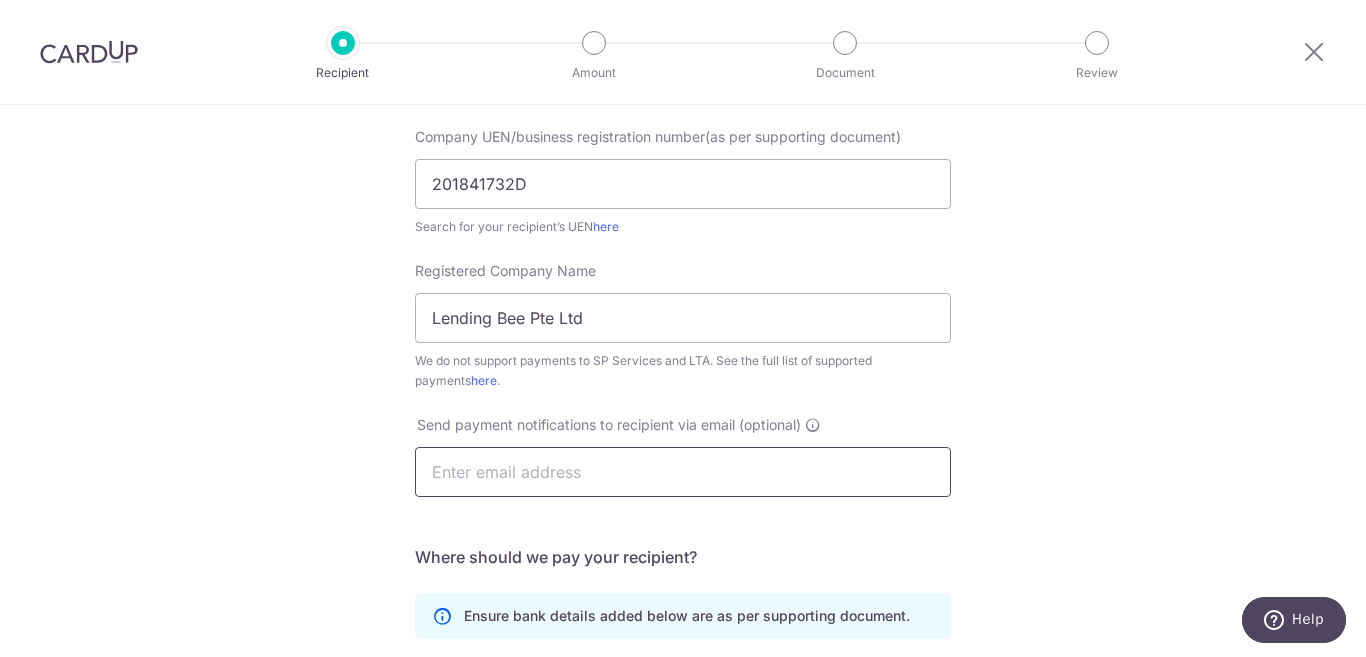 click at bounding box center (683, 472) 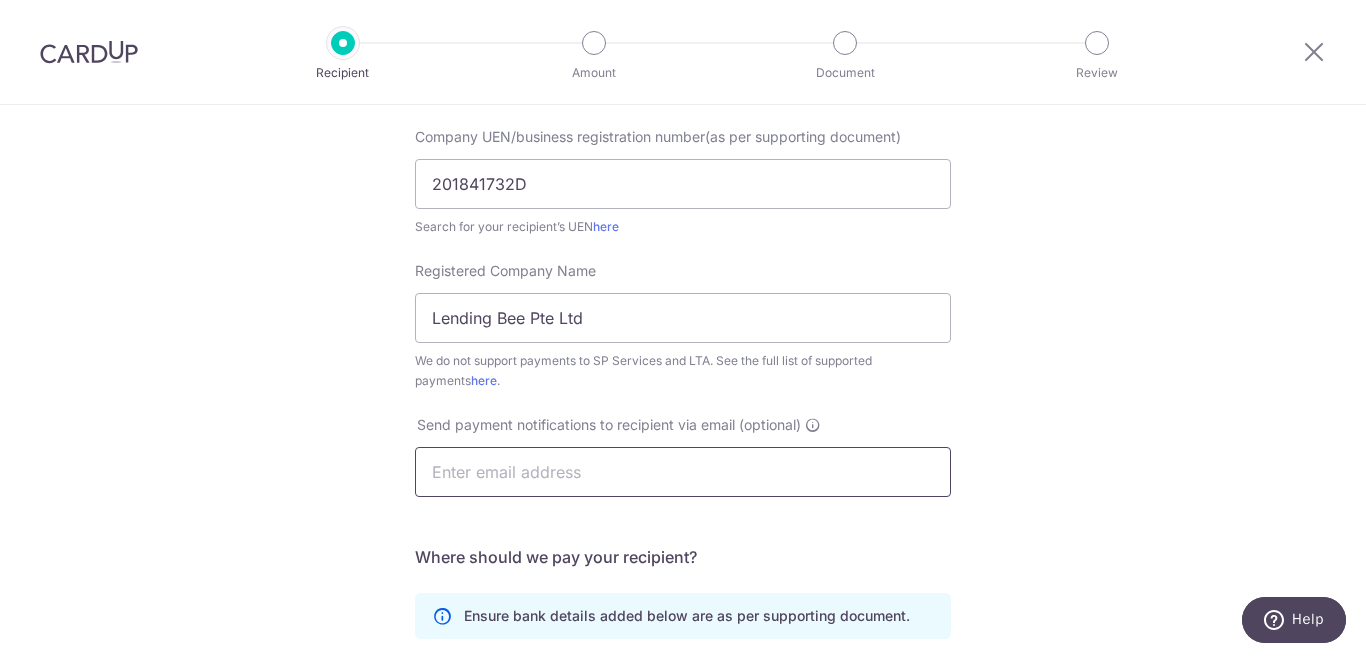 type on "[USERNAME]@[DOMAIN]" 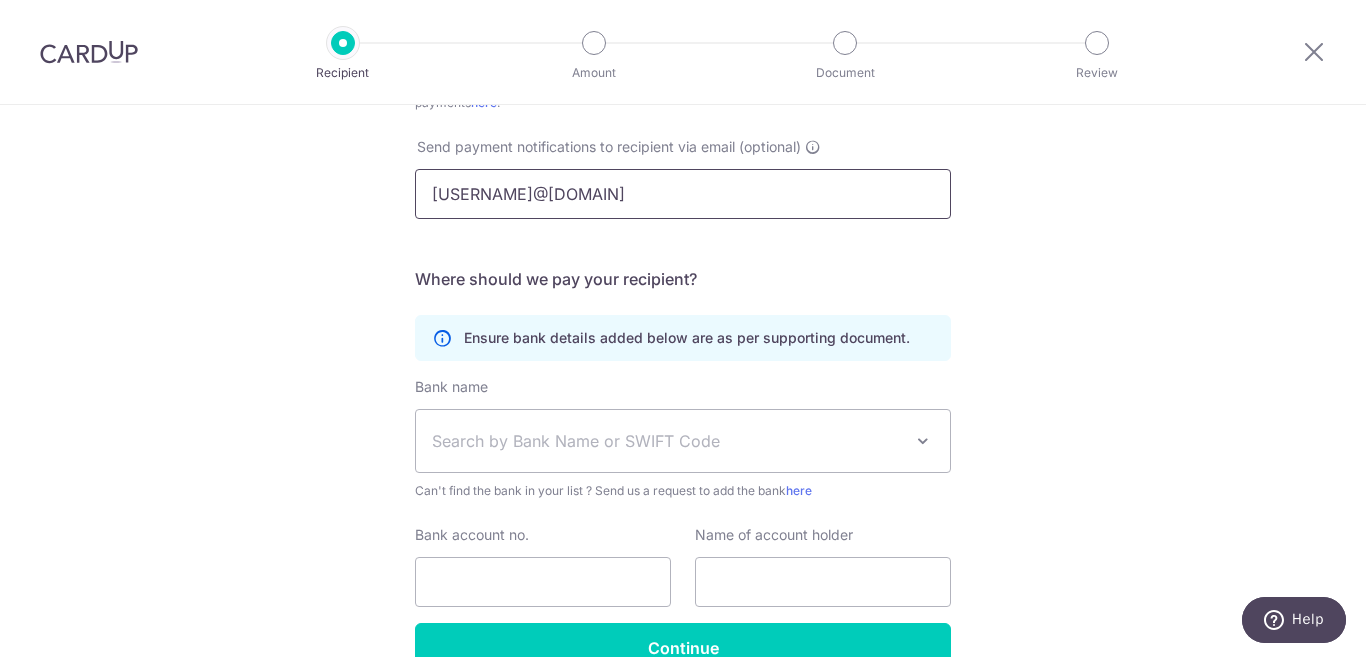 scroll, scrollTop: 600, scrollLeft: 0, axis: vertical 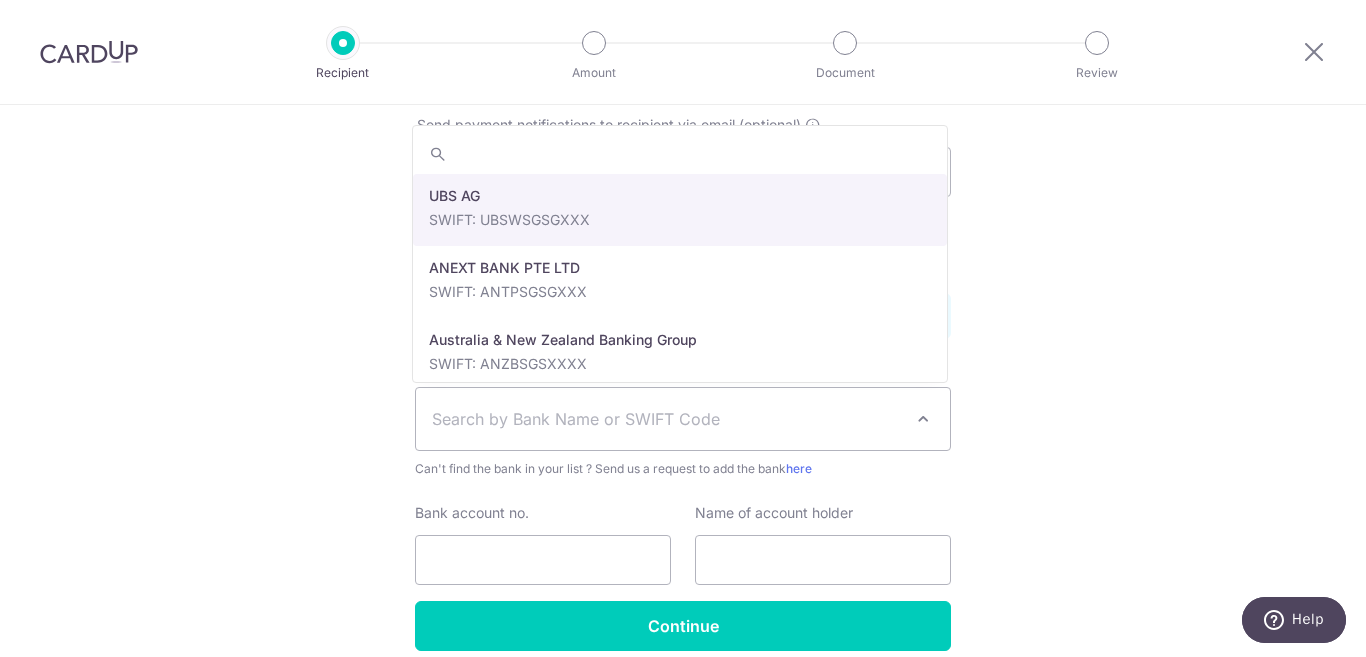 click on "Search by Bank Name or SWIFT Code" at bounding box center (667, 419) 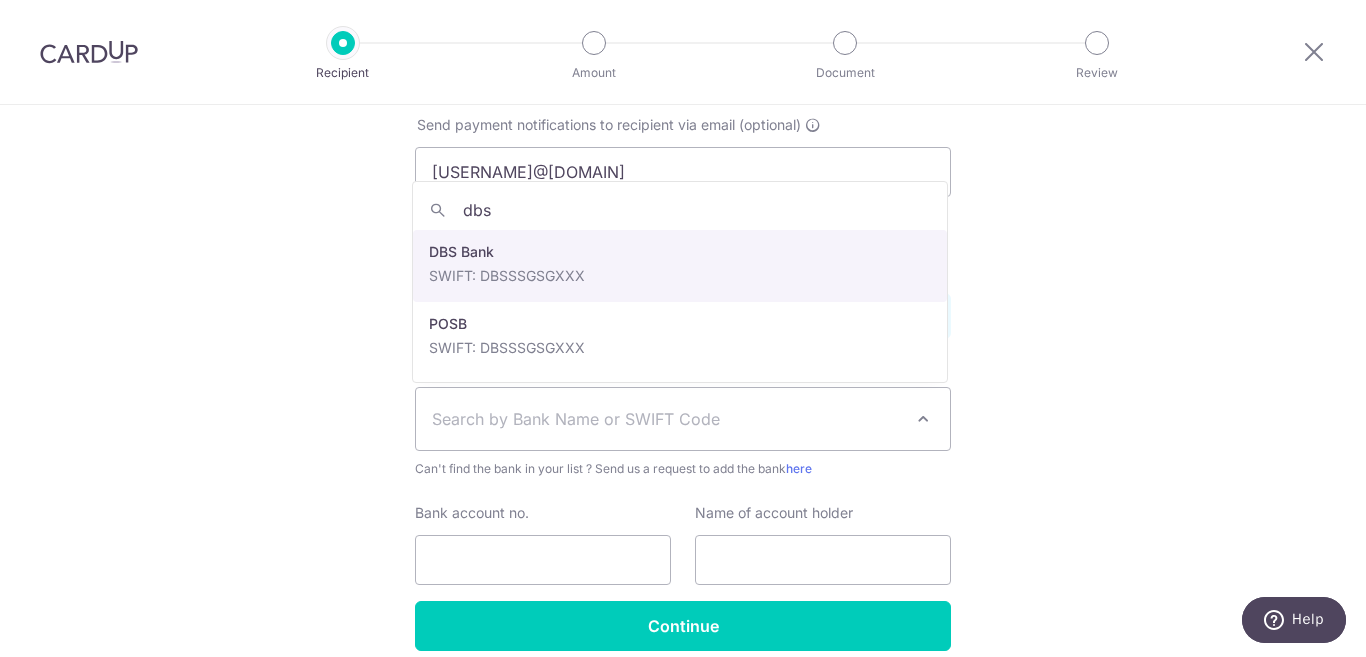 type on "dbs" 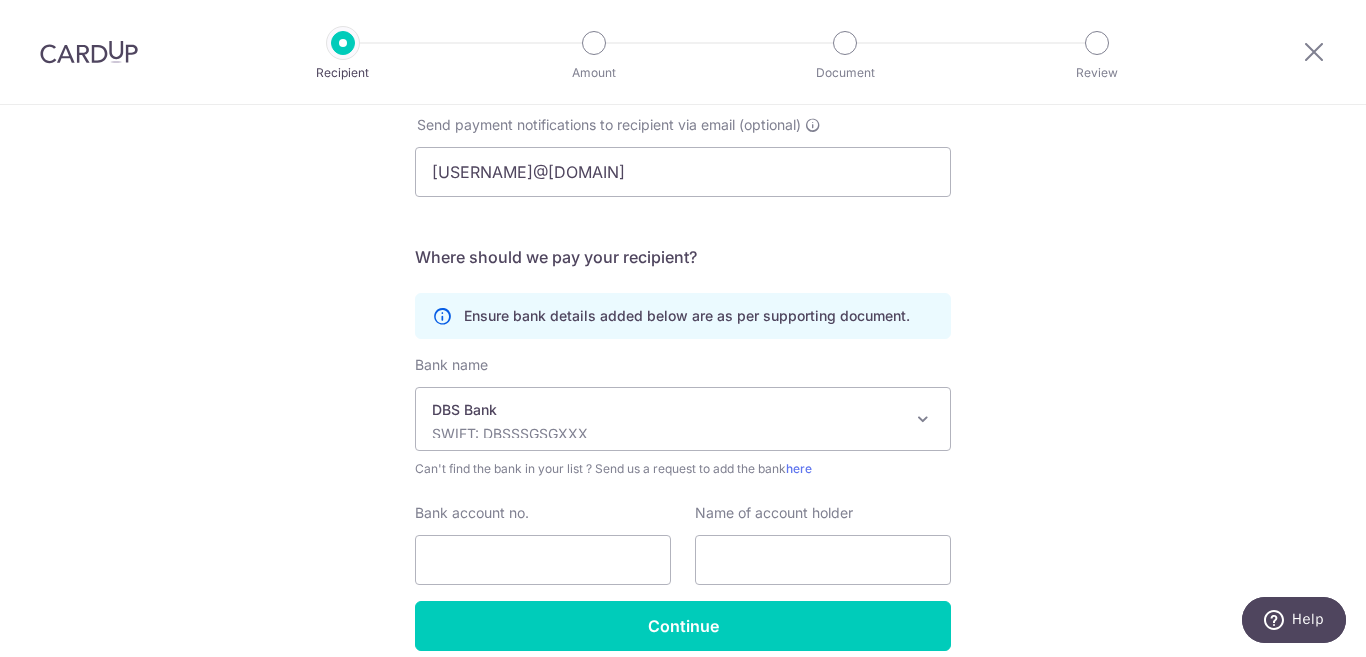 scroll, scrollTop: 688, scrollLeft: 0, axis: vertical 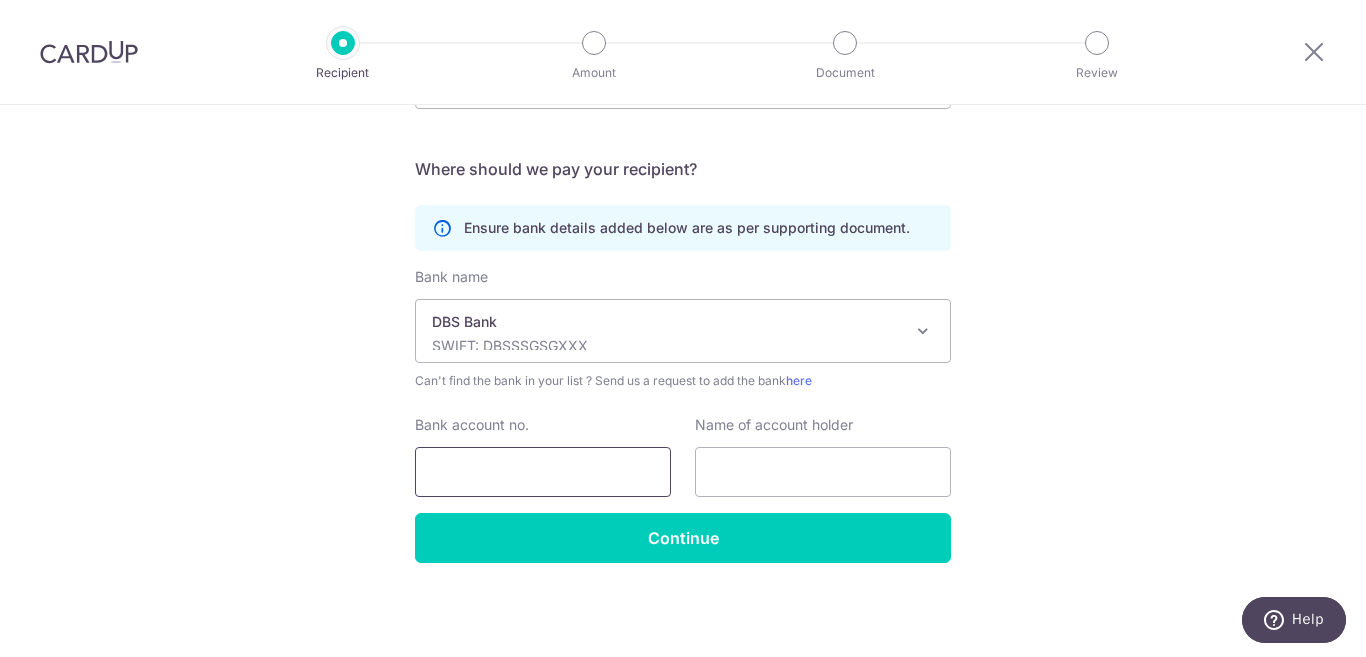 click on "Bank account no." at bounding box center (543, 472) 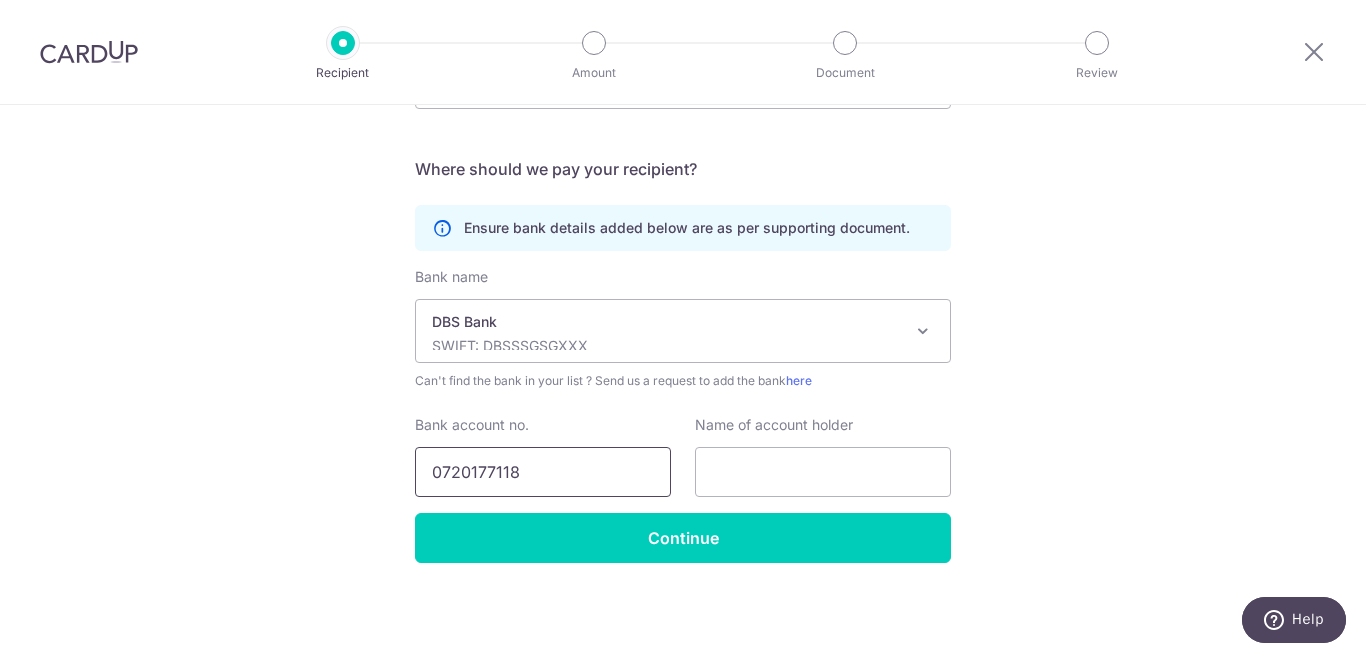 type on "0720177118" 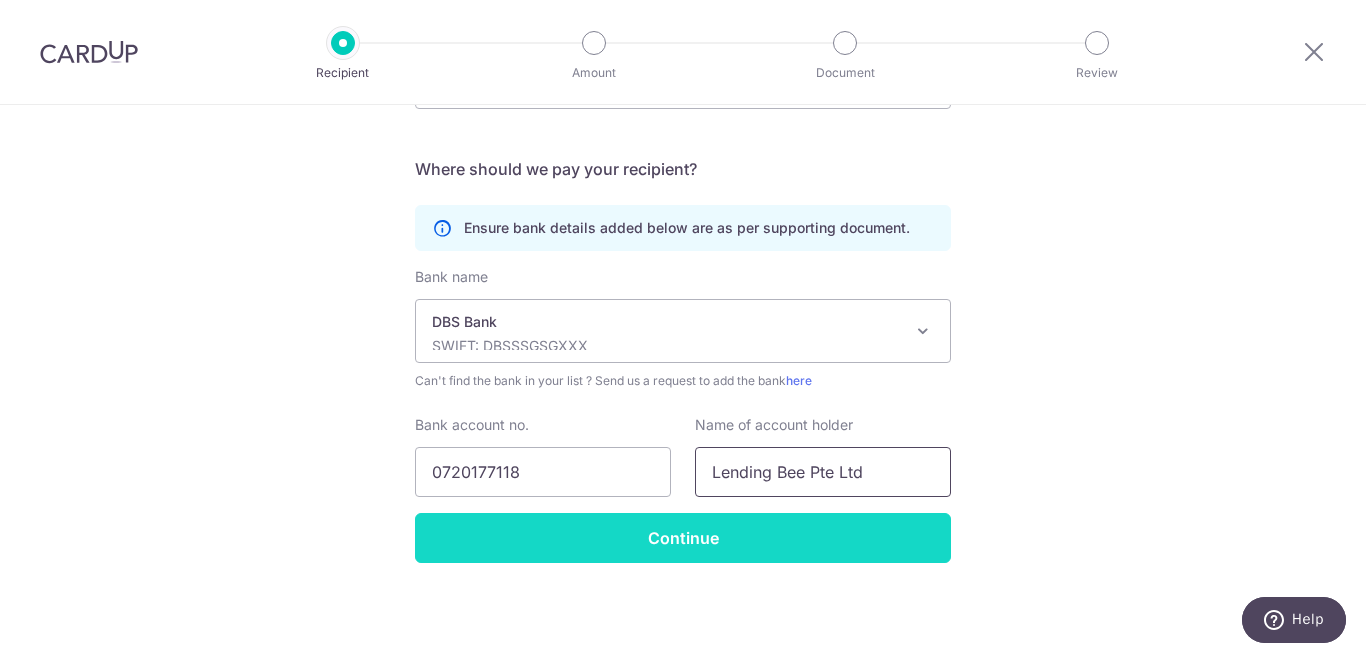 type on "Lending Bee Pte Ltd" 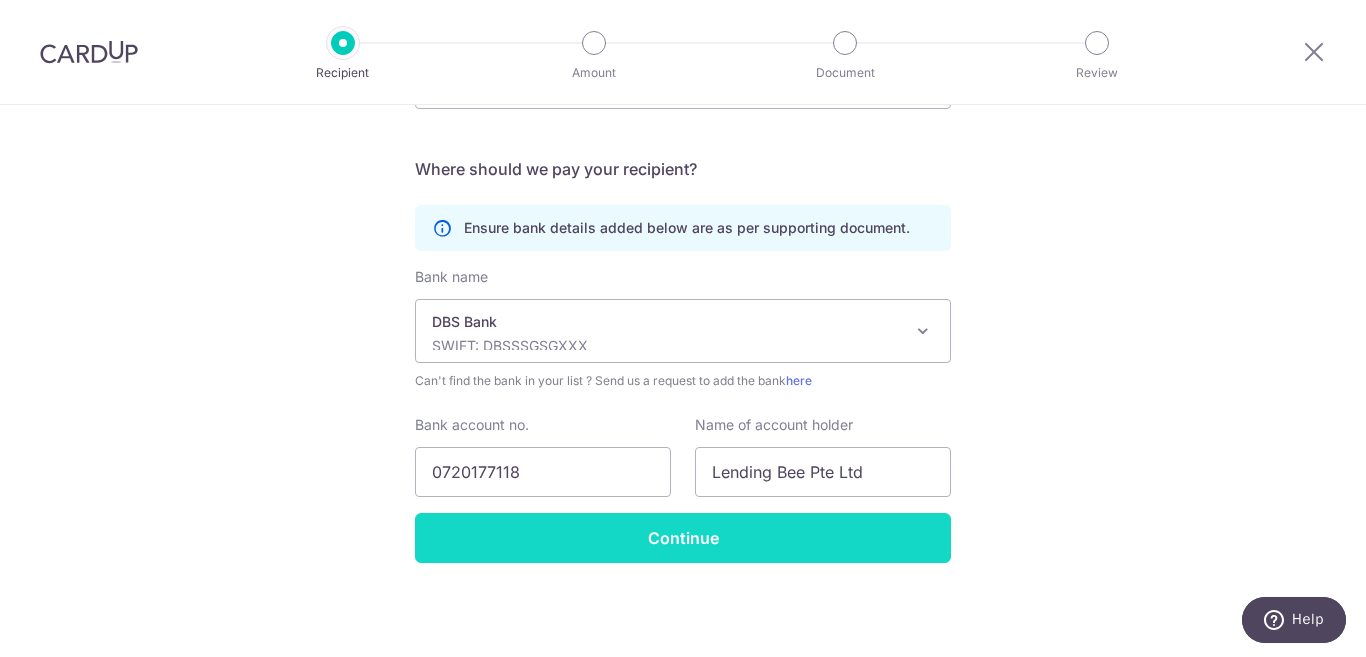 click on "Continue" at bounding box center (683, 538) 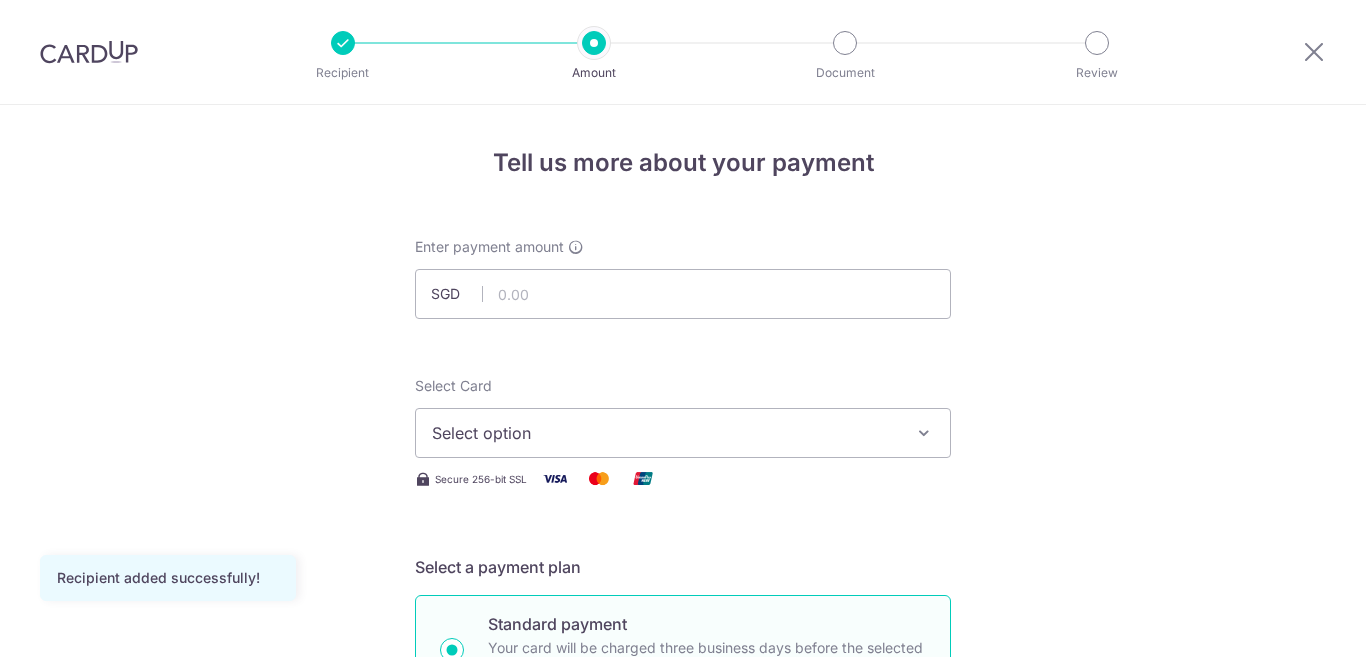 scroll, scrollTop: 0, scrollLeft: 0, axis: both 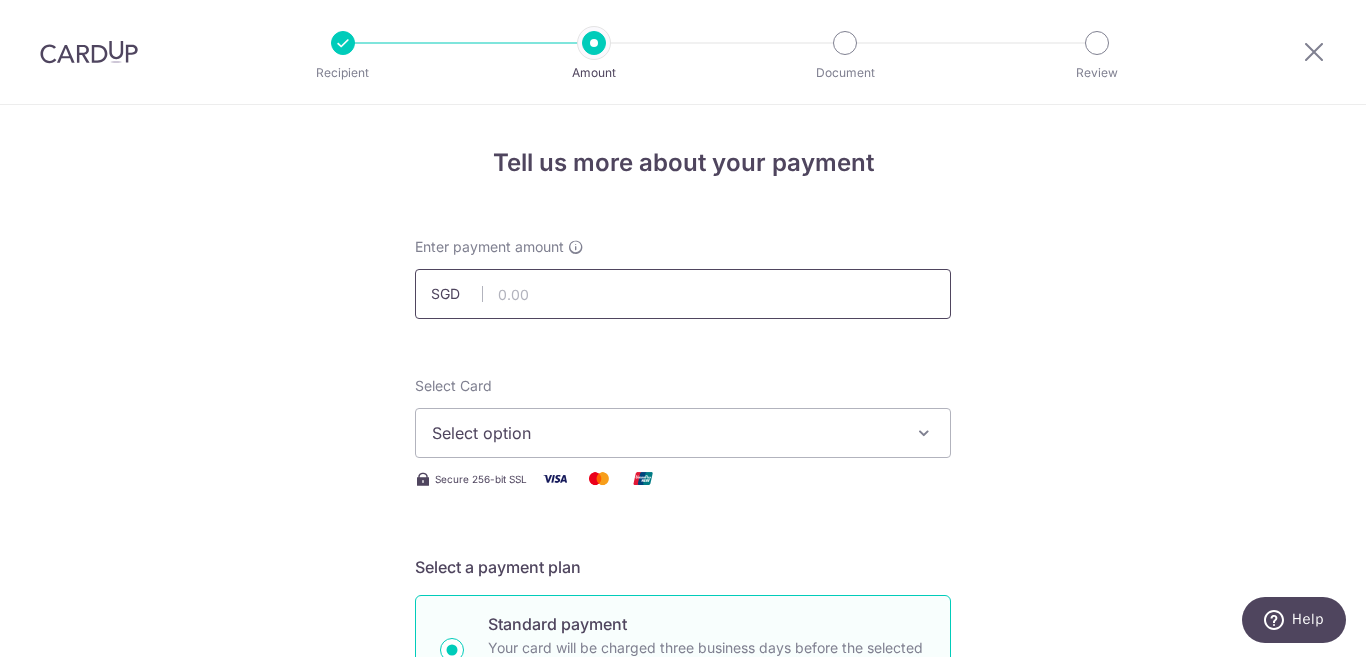click at bounding box center [683, 294] 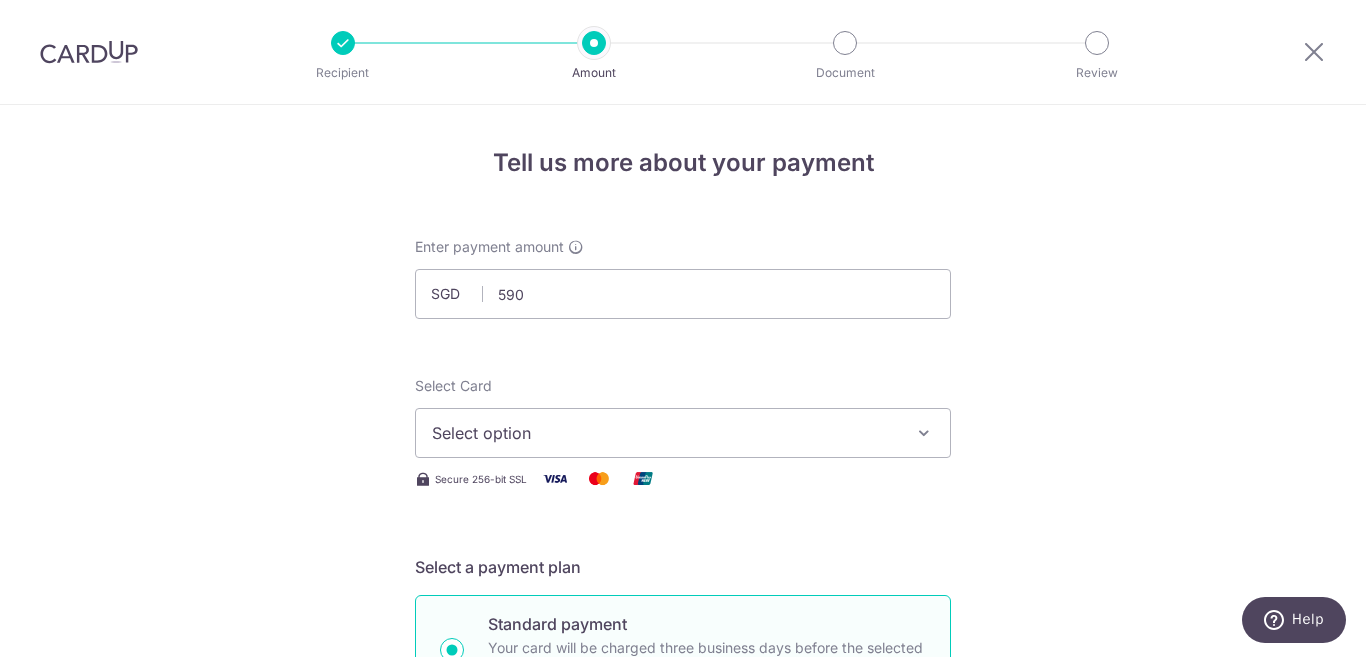 type on "590.00" 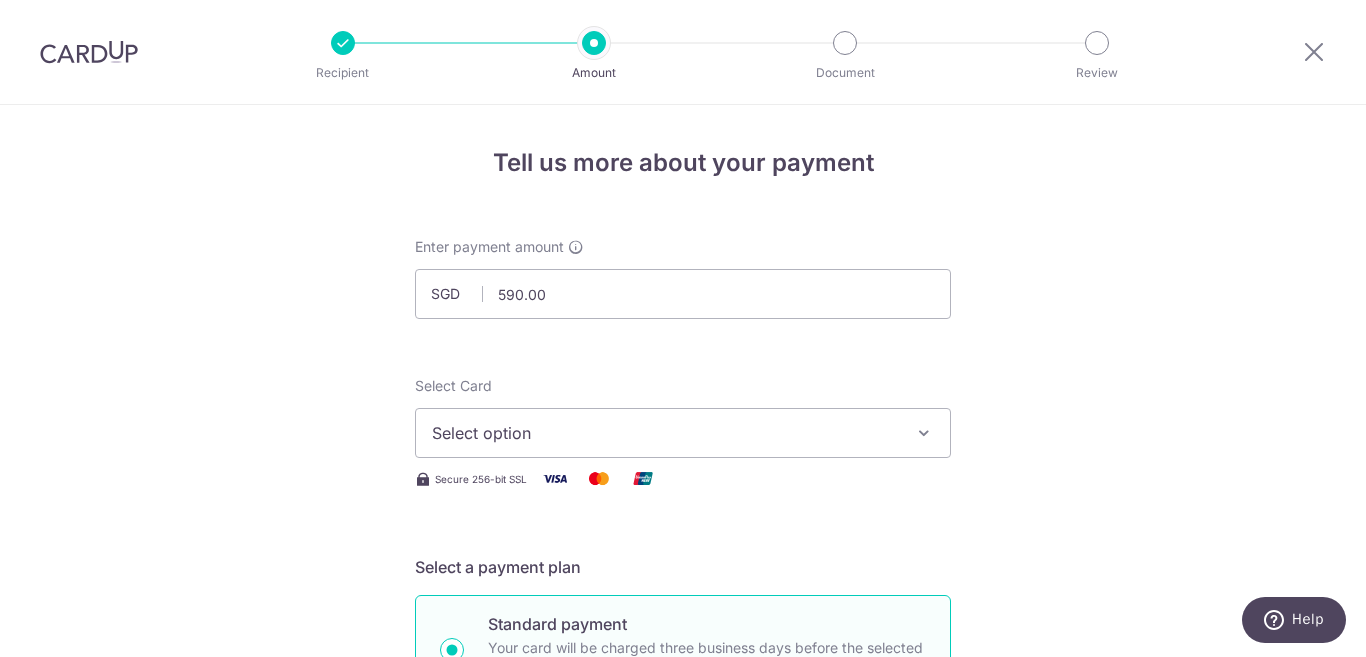 click on "Select option" at bounding box center (683, 433) 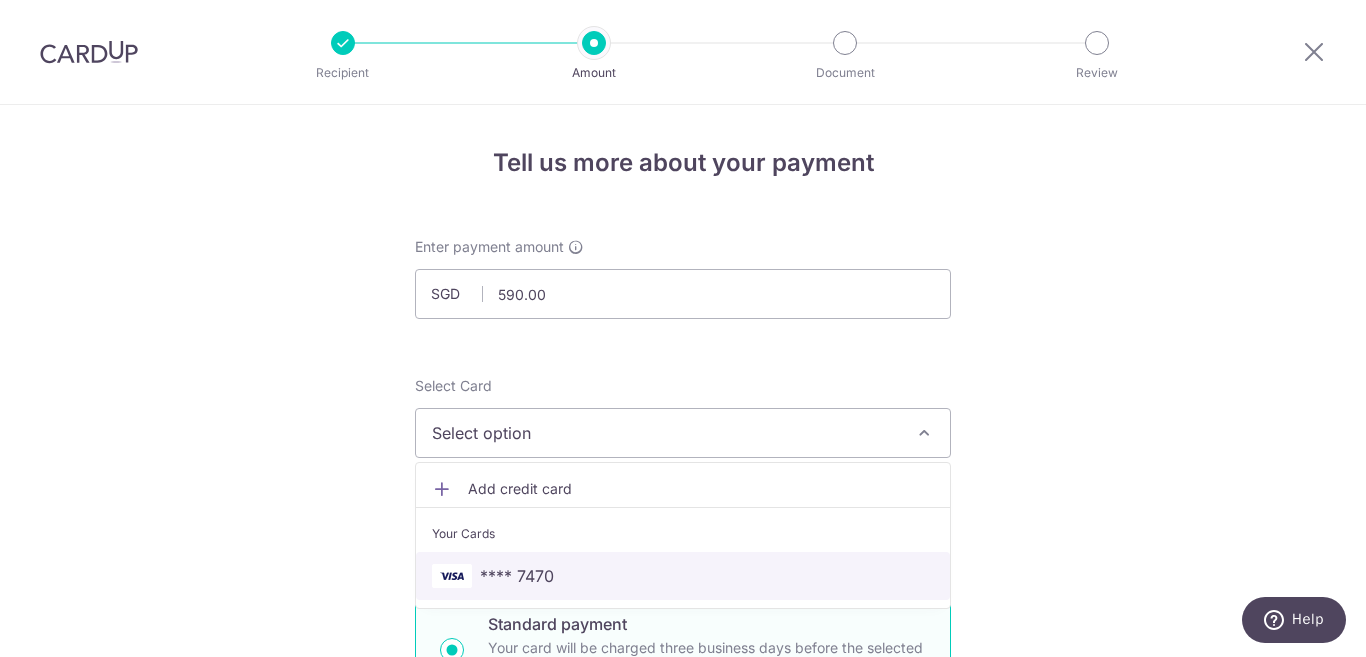 click on "**** 7470" at bounding box center (683, 576) 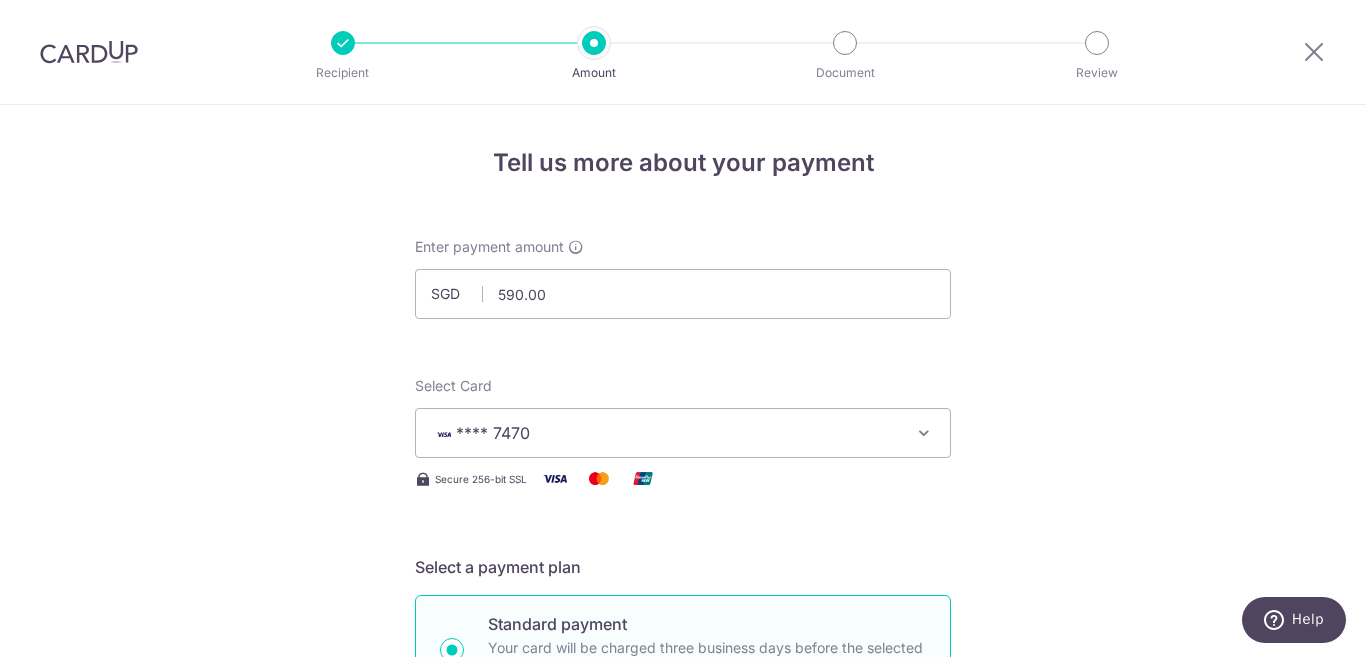click on "Tell us more about your payment
Enter payment amount
SGD
590.00
590.00
Recipient added successfully!
Select Card
**** 7470
Add credit card
Your Cards
**** 7470
Secure 256-bit SSL
Text
New card details
Card
Secure 256-bit SSL" at bounding box center (683, 1009) 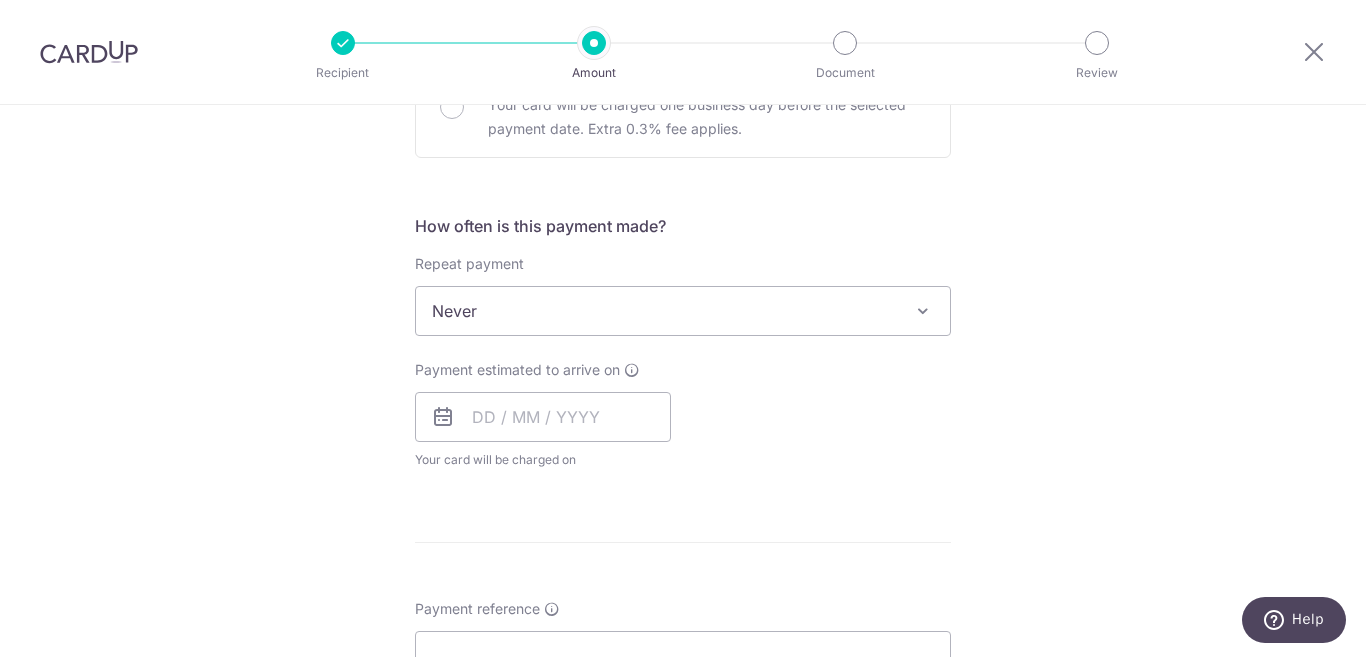scroll, scrollTop: 700, scrollLeft: 0, axis: vertical 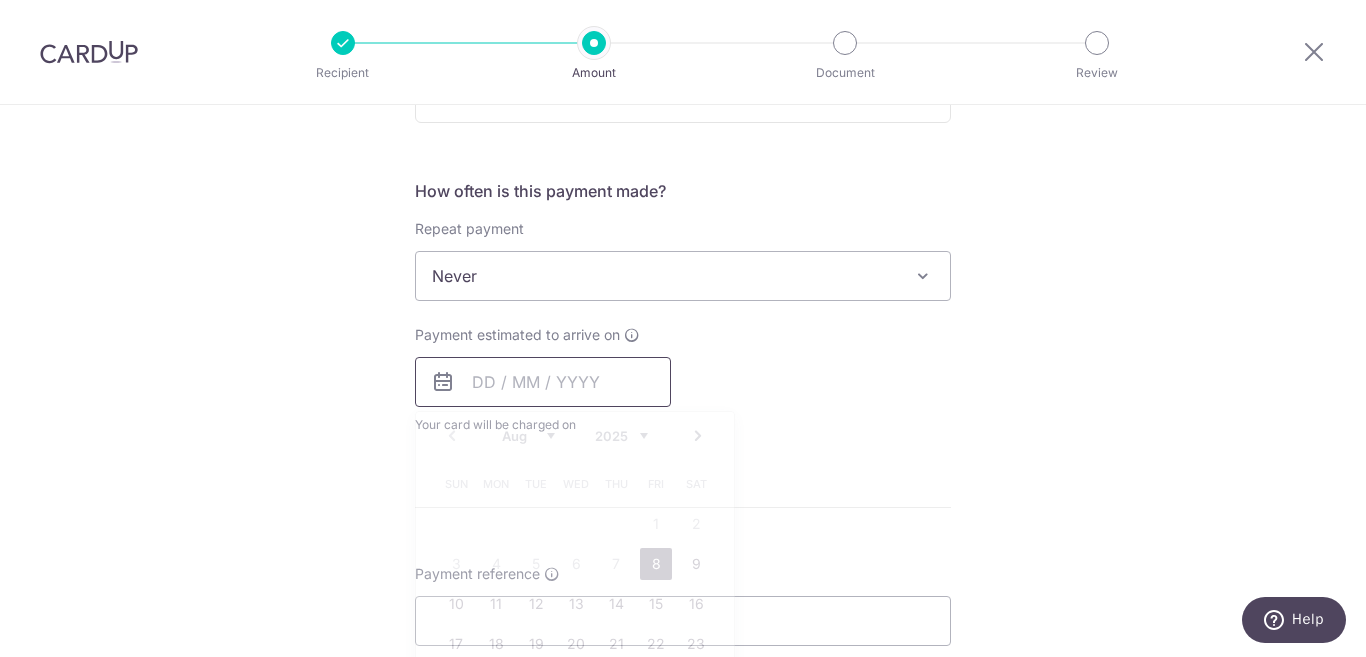 click at bounding box center [543, 382] 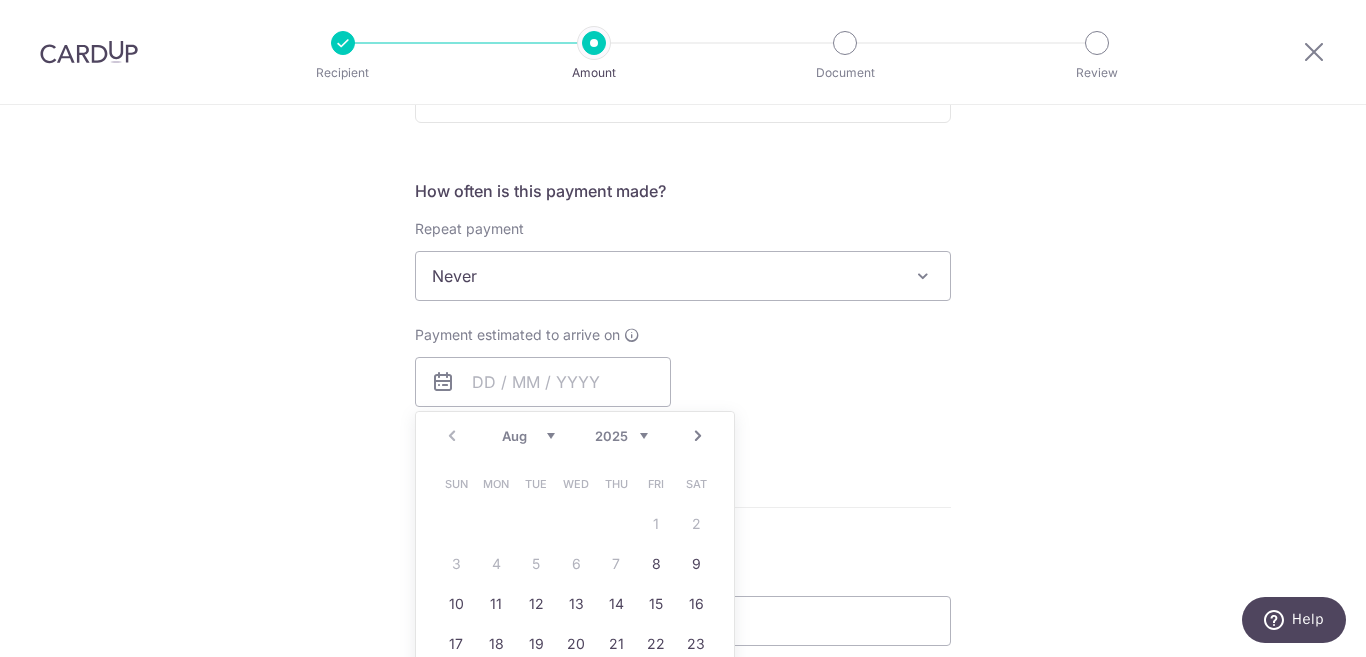 click on "Tell us more about your payment
Enter payment amount
SGD
590.00
590.00
Recipient added successfully!
Select Card
**** 7470
Add credit card
Your Cards
**** 7470
Secure 256-bit SSL
Text
New card details
Card
Secure 256-bit SSL" at bounding box center [683, 309] 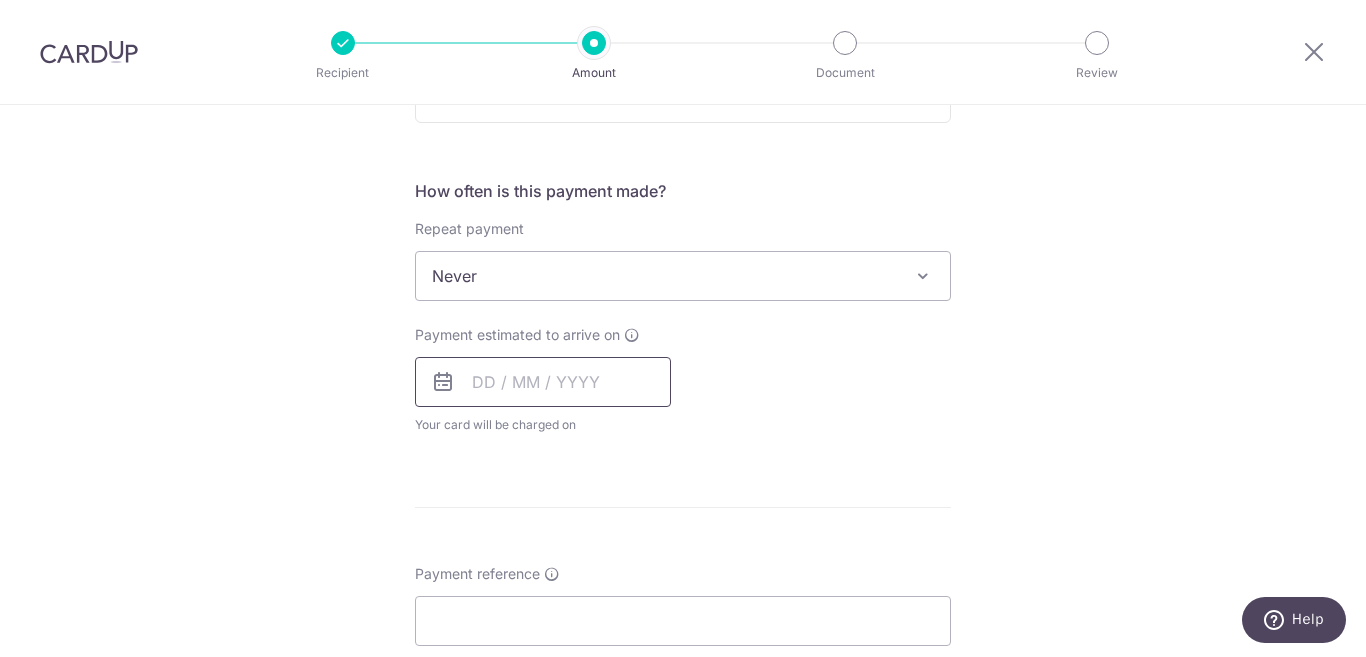 click at bounding box center [543, 382] 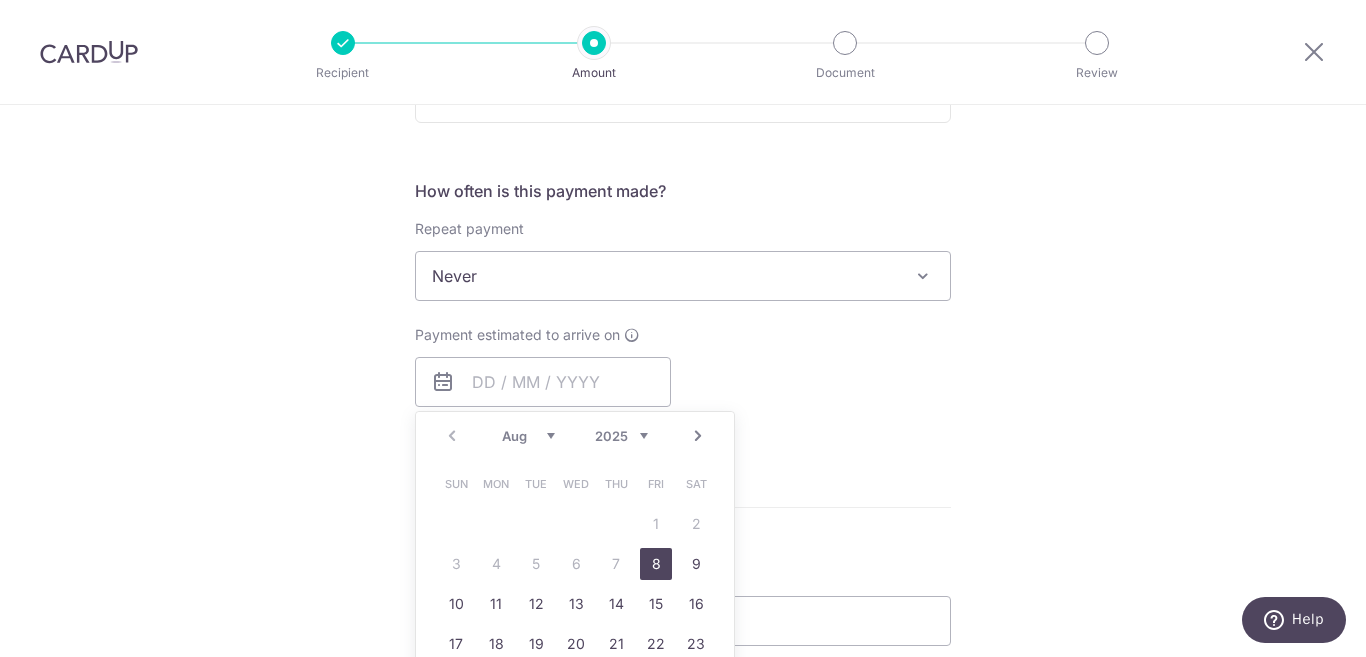 click on "8" at bounding box center [656, 564] 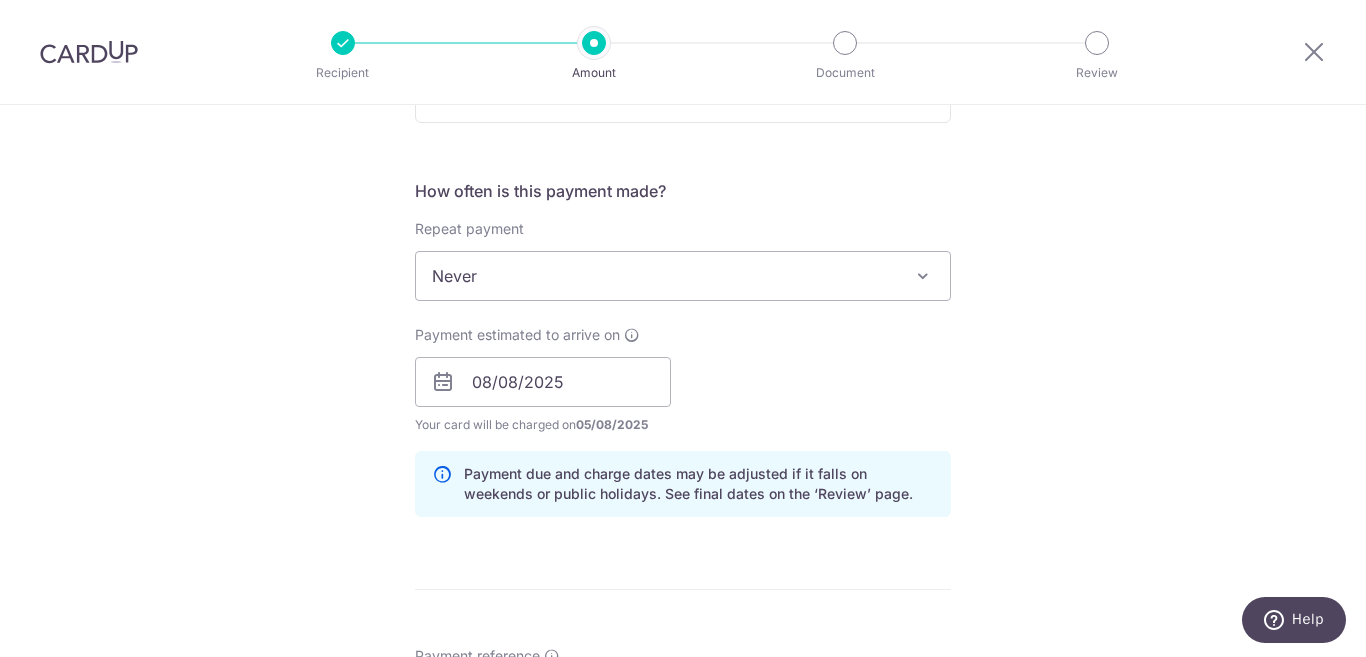 click on "Payment estimated to arrive on
08/08/2025
Prev Next Aug Sep Oct Nov Dec 2025 2026 2027 2028 2029 2030 2031 2032 2033 2034 2035 Sun Mon Tue Wed Thu Fri Sat           1 2 3 4 5 6 7 8 9 10 11 12 13 14 15 16 17 18 19 20 21 22 23 24 25 26 27 28 29 30 31
Your card will be charged on  05/08/2025  for the first payment
* If your payment is funded by  9:00am SGT on Tuesday 05/08/2025
06/08/2025
No. of Payments" at bounding box center (683, 380) 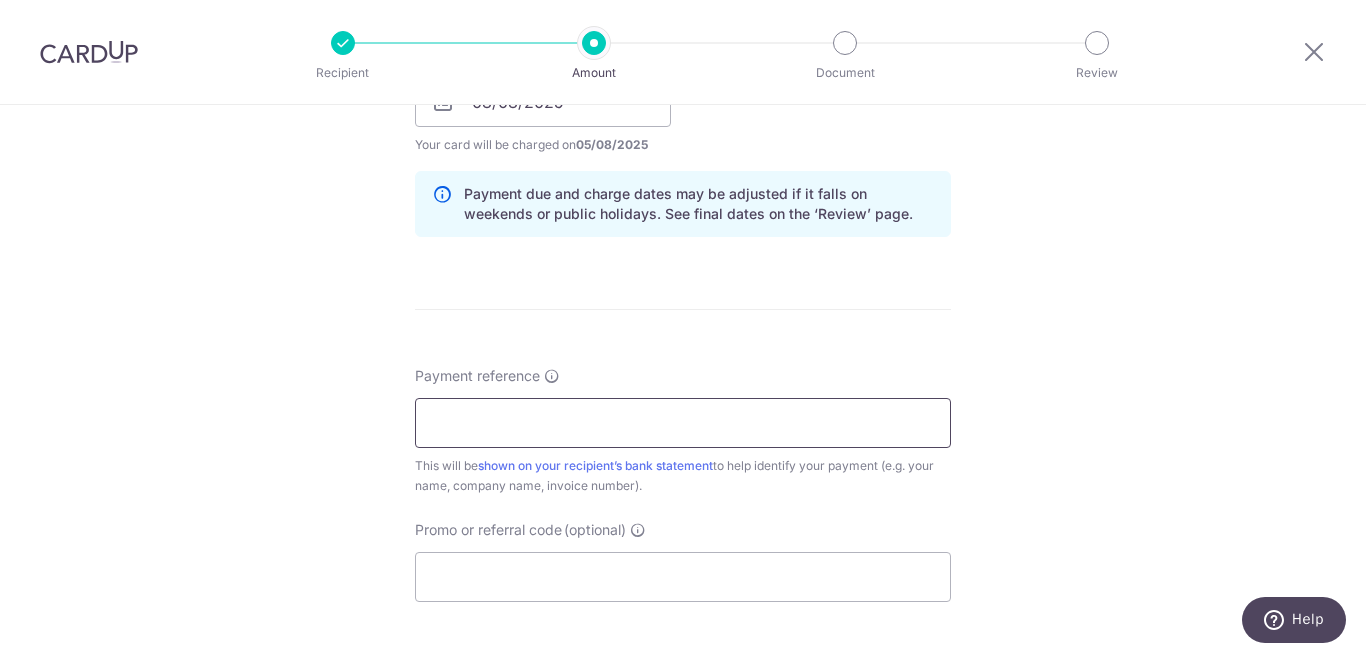 scroll, scrollTop: 1000, scrollLeft: 0, axis: vertical 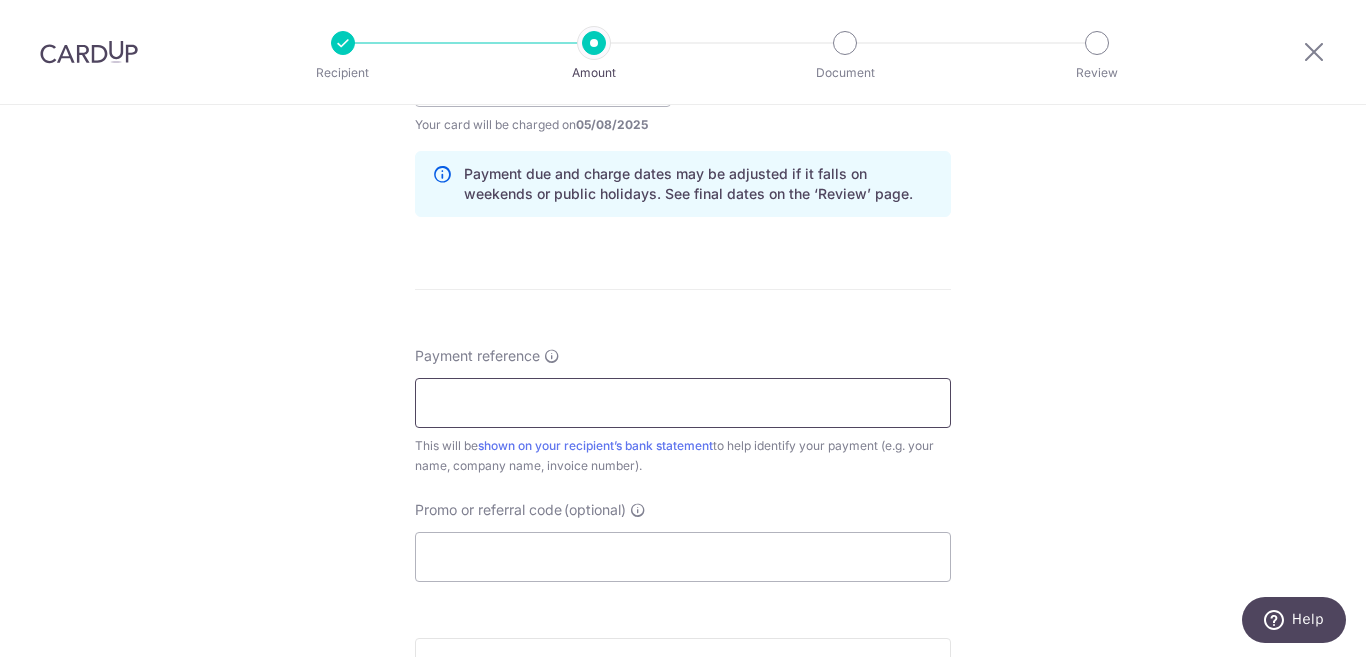click on "Payment reference" at bounding box center [683, 403] 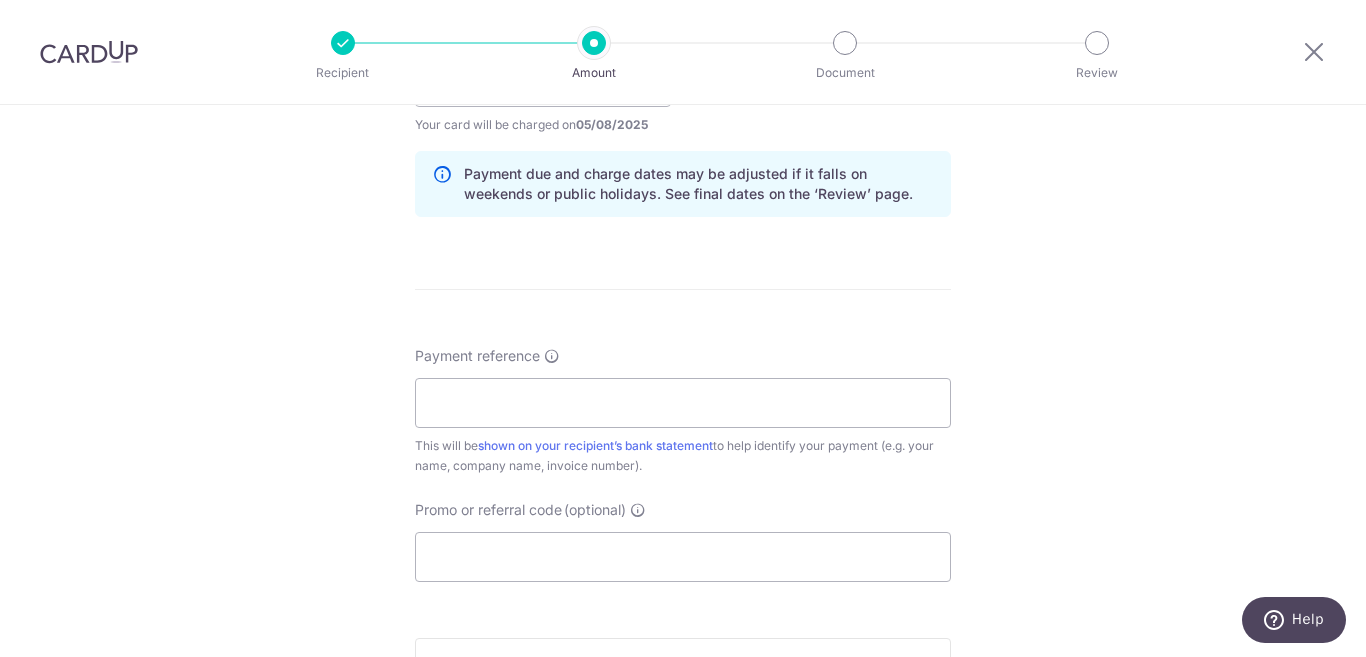 click on "Enter payment amount
SGD
590.00
590.00
Recipient added successfully!
Select Card
**** 7470
Add credit card
Your Cards
**** 7470
Secure 256-bit SSL
Text
New card details
Card
Secure 256-bit SSL" at bounding box center (683, 69) 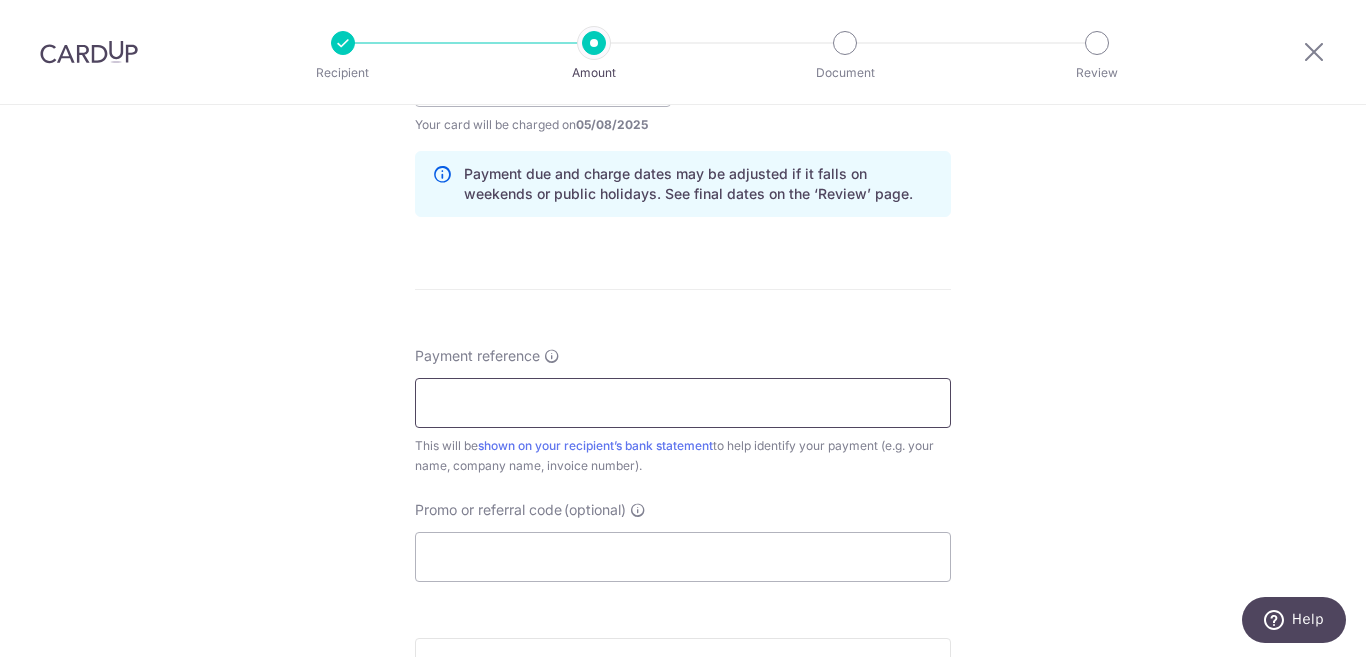click on "Payment reference" at bounding box center [683, 403] 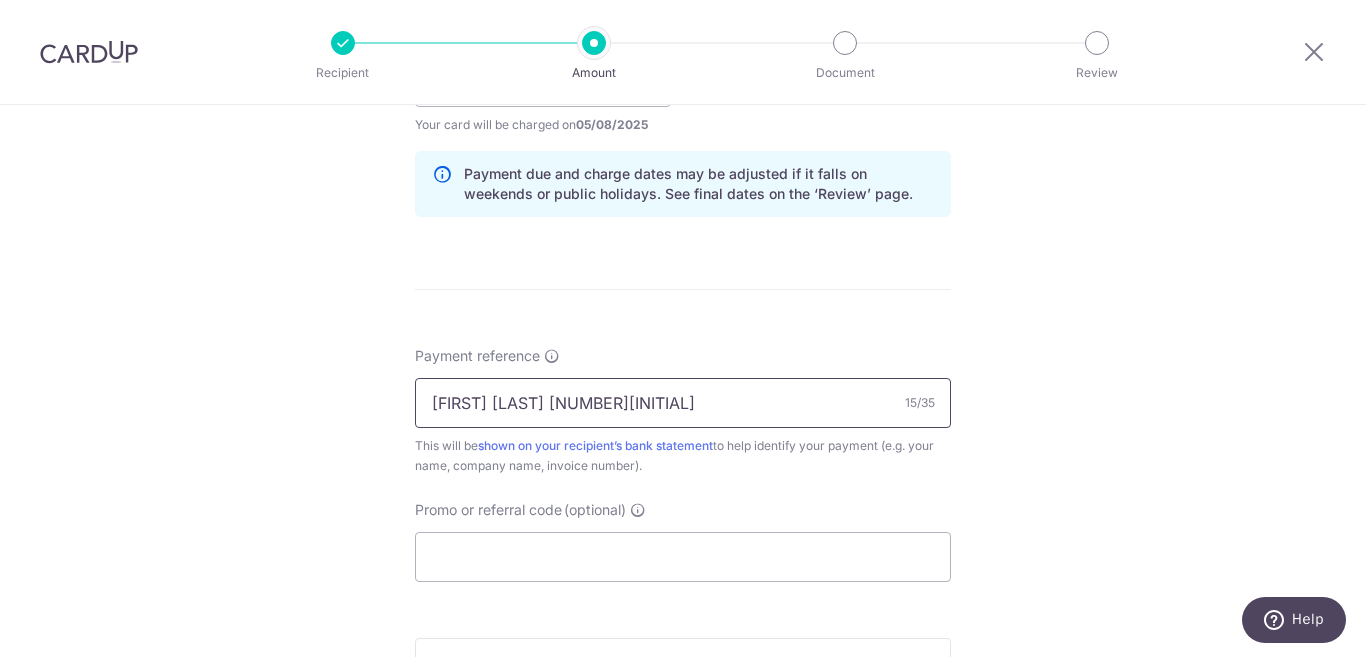 click on "Ng Kim Hiok098C" at bounding box center [683, 403] 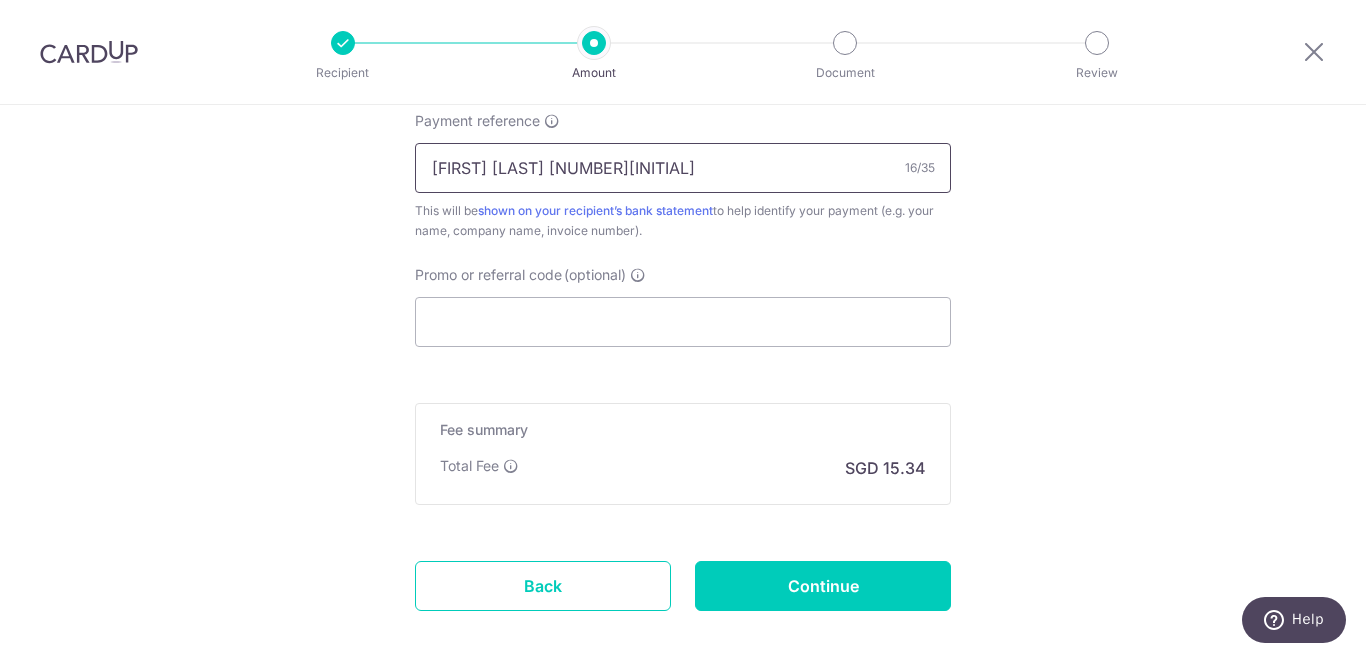 scroll, scrollTop: 1200, scrollLeft: 0, axis: vertical 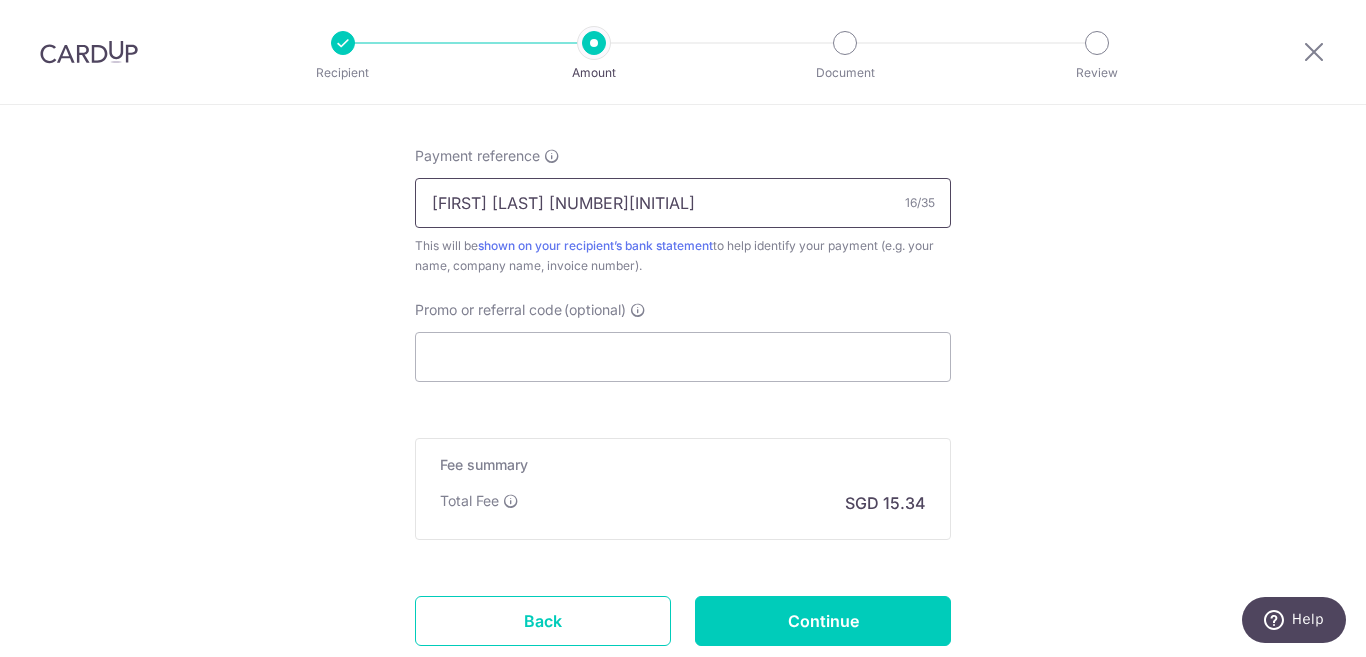 click on "Ng Kim Hiok 098C" at bounding box center [683, 203] 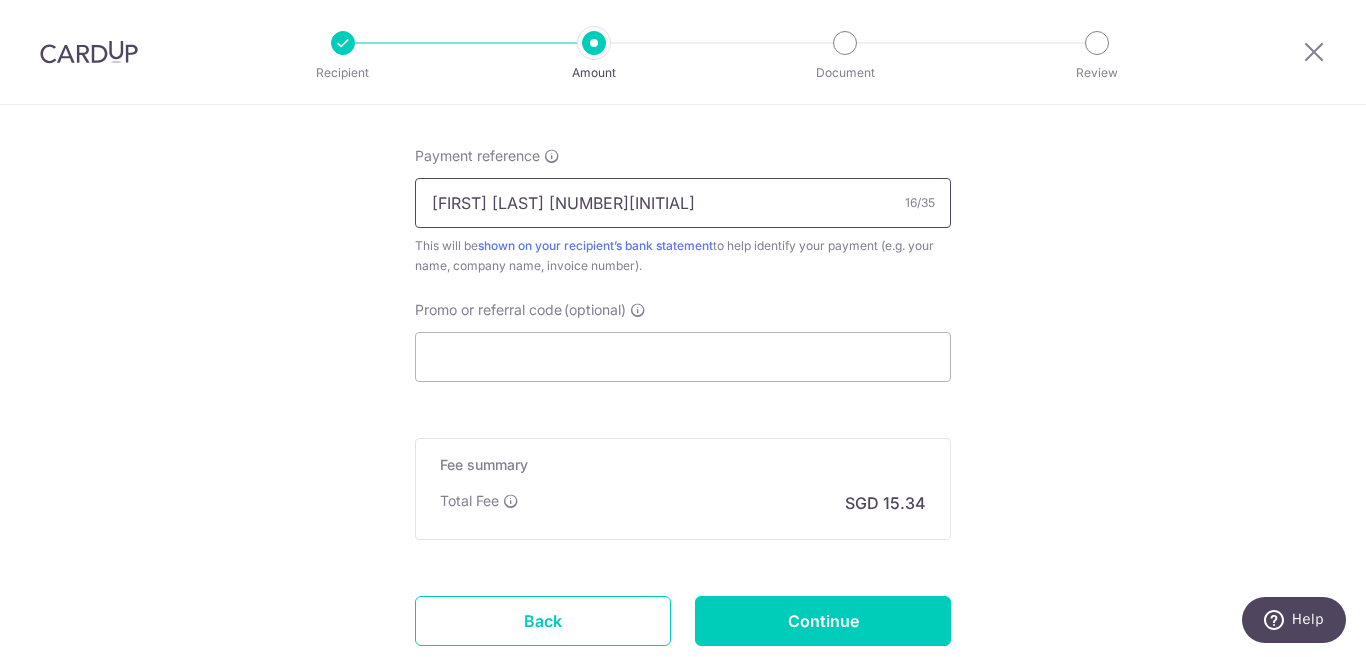 type on "Ng Kim Hiok 098C" 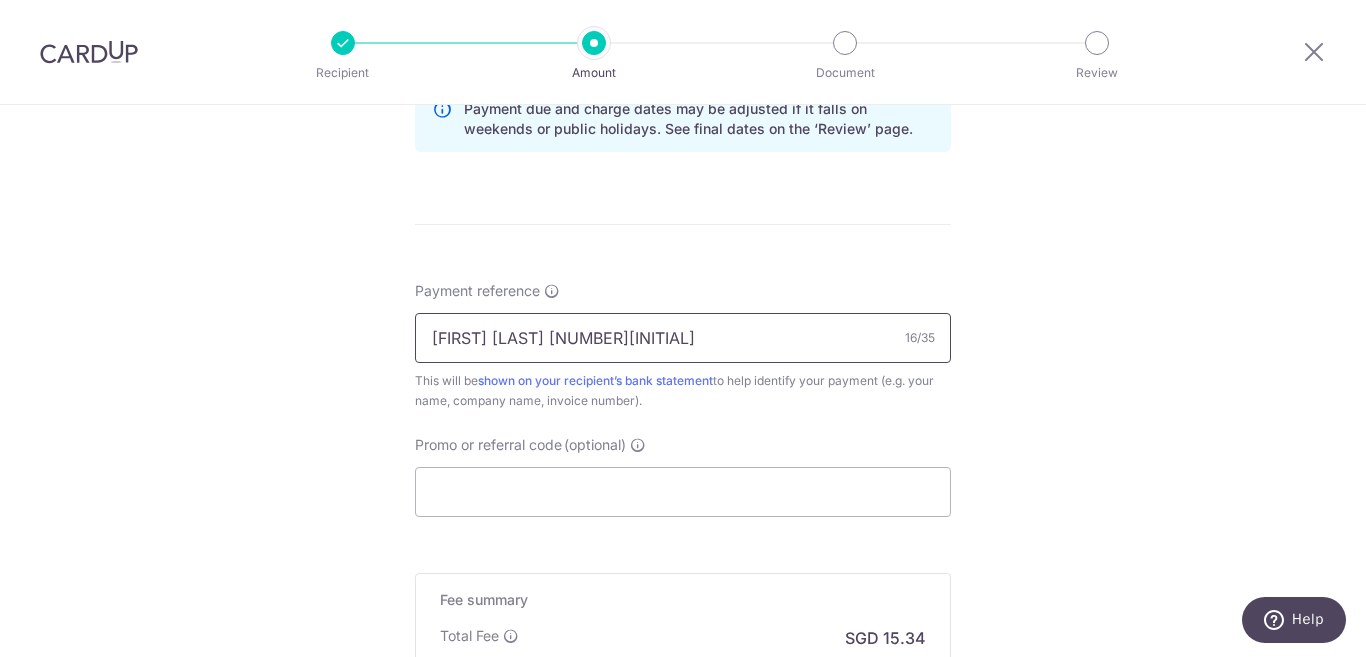 scroll, scrollTop: 1100, scrollLeft: 0, axis: vertical 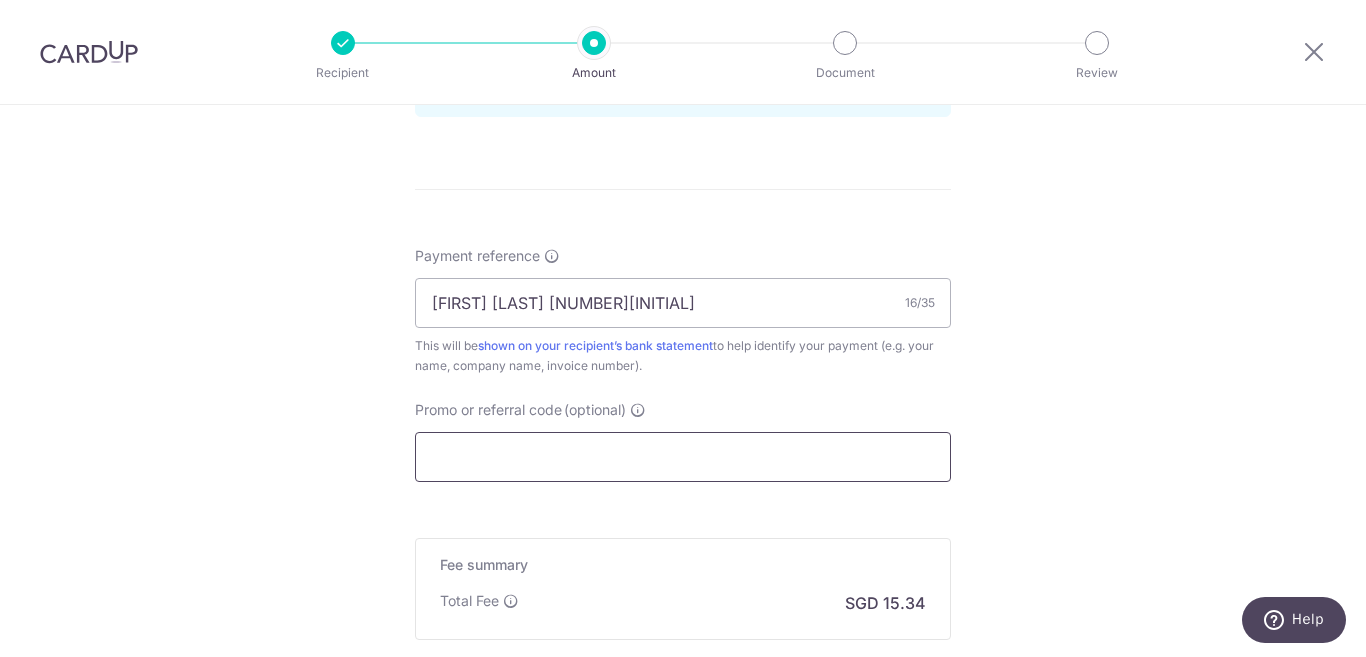 click on "Promo or referral code
(optional)" at bounding box center [683, 457] 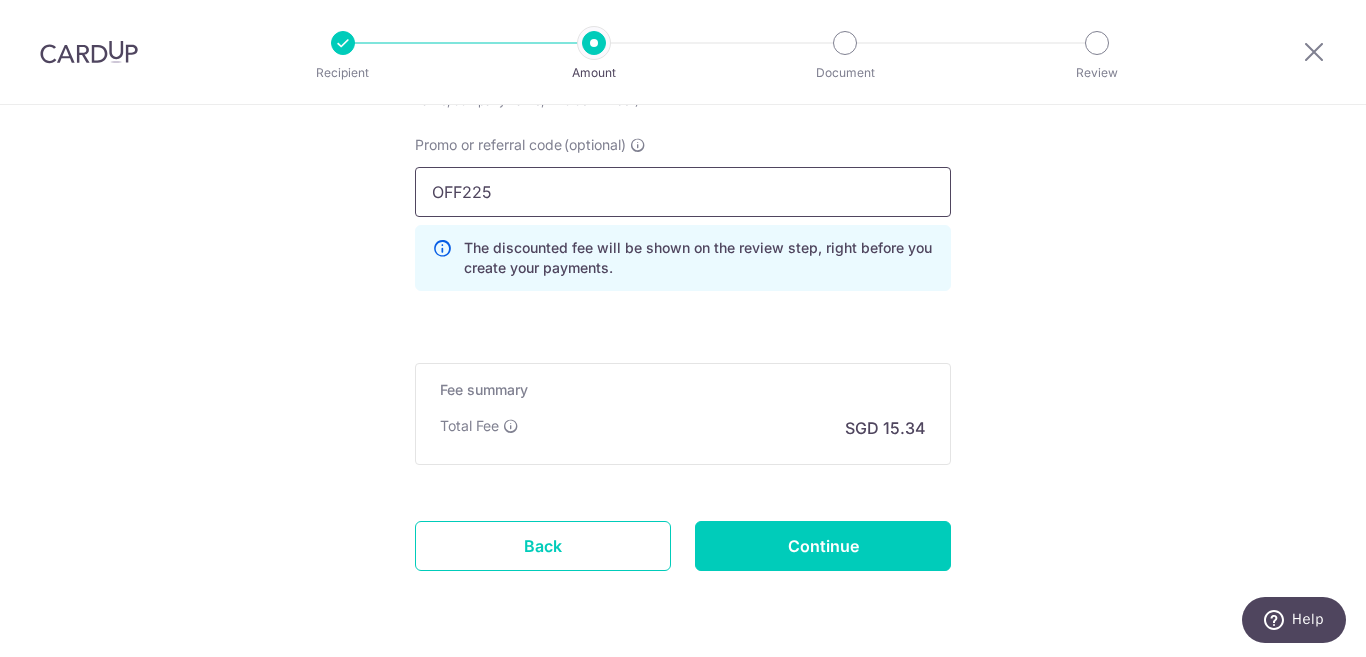 scroll, scrollTop: 1400, scrollLeft: 0, axis: vertical 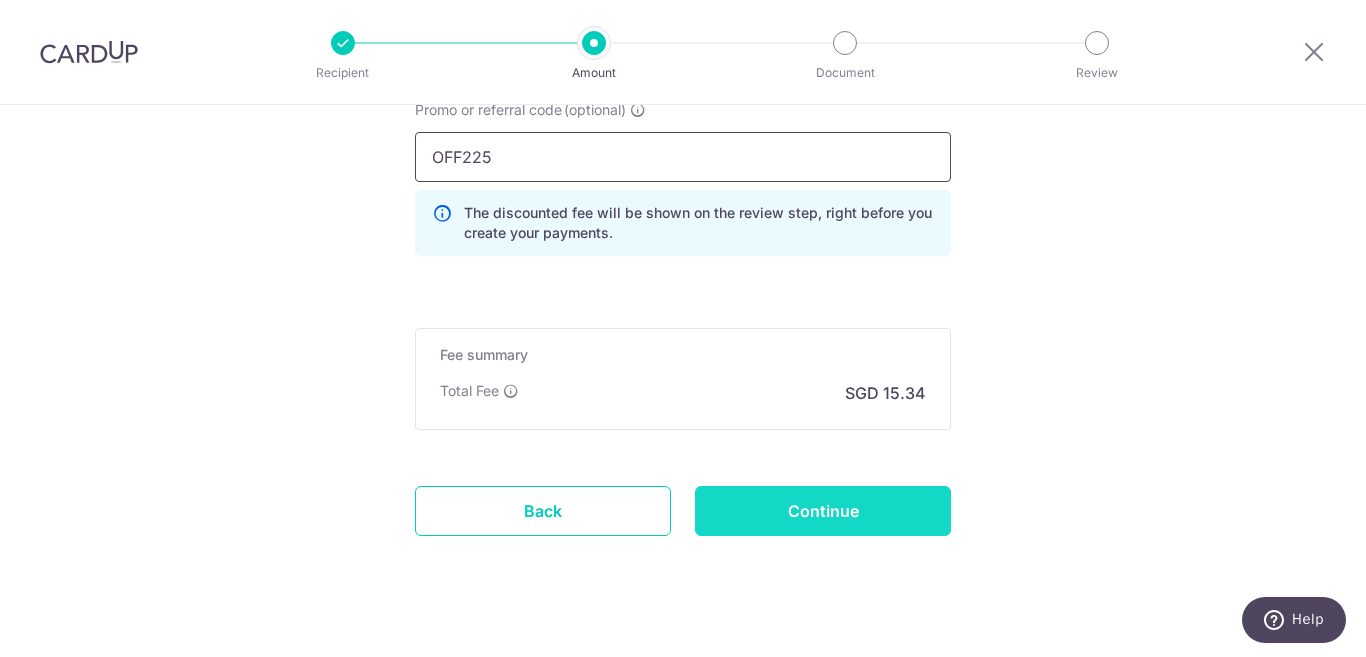 type on "OFF225" 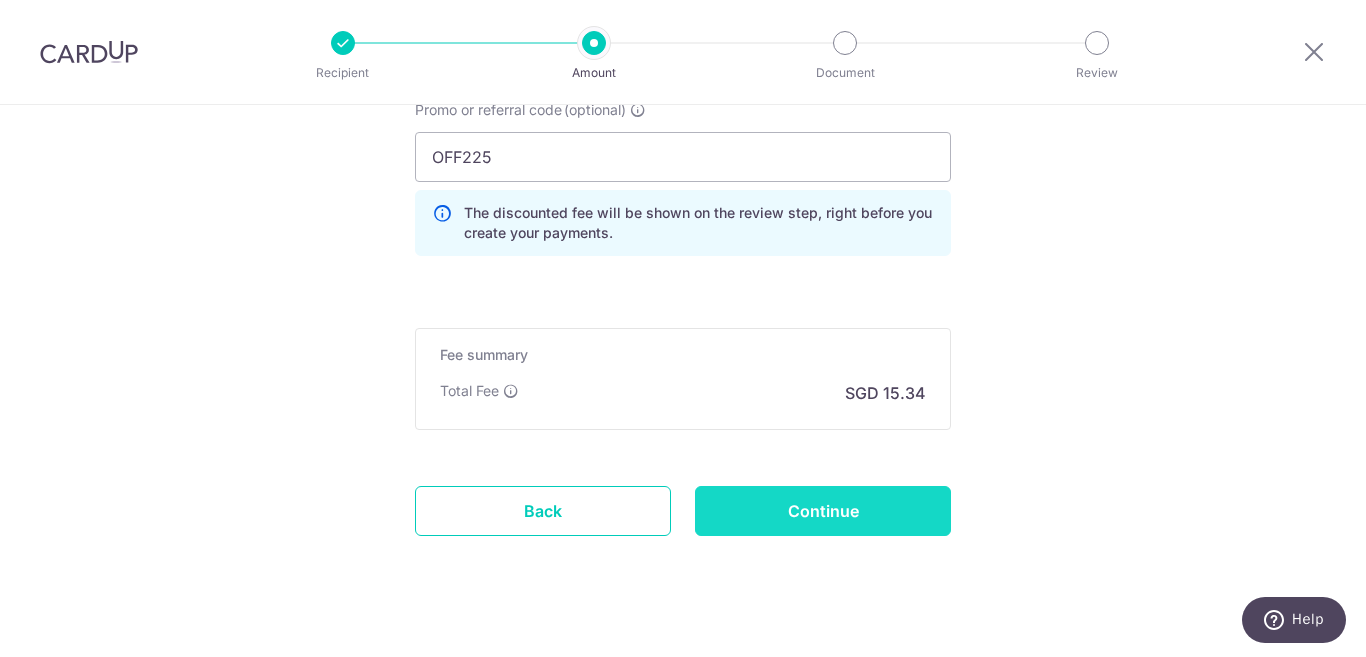 click on "Continue" at bounding box center (823, 511) 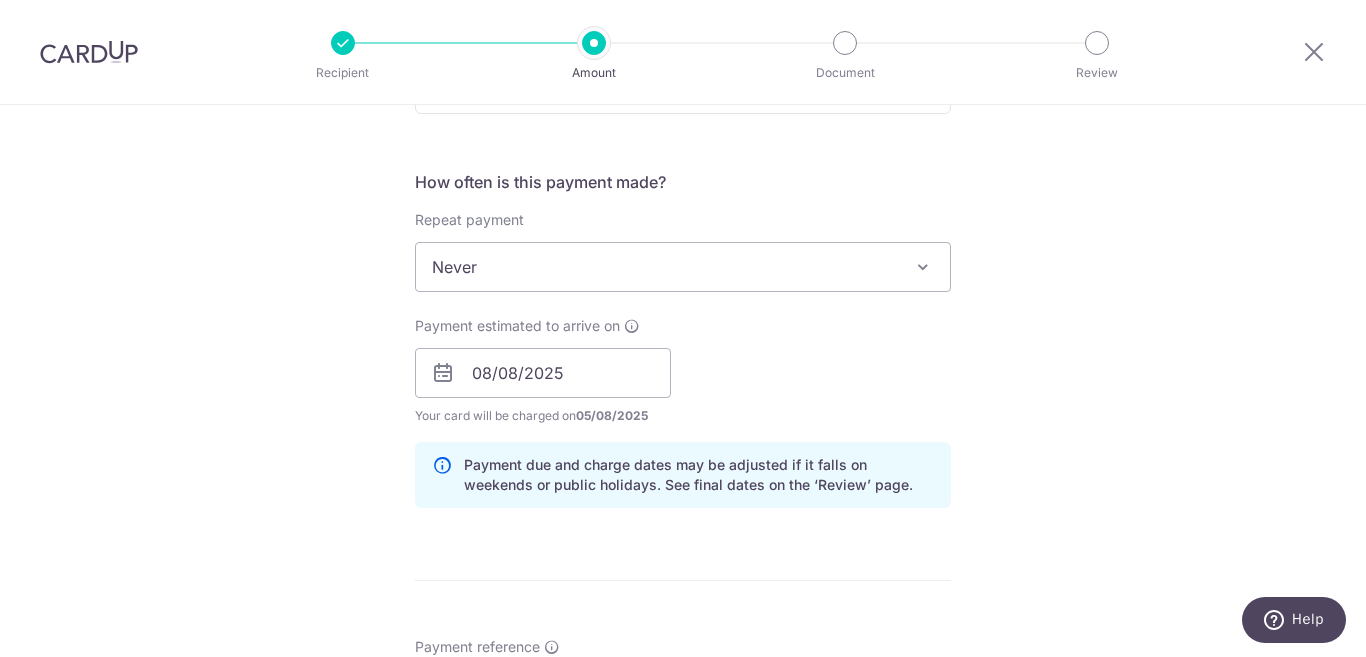 scroll, scrollTop: 700, scrollLeft: 0, axis: vertical 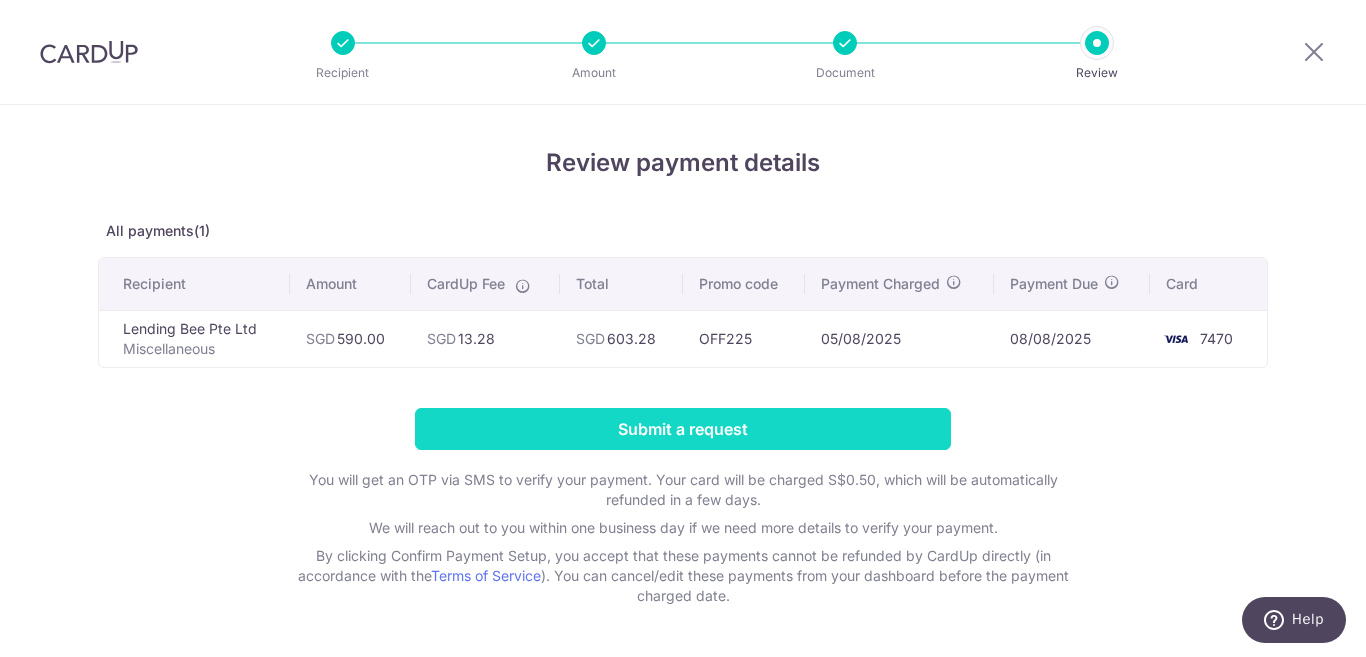 click on "Submit a request" at bounding box center (683, 429) 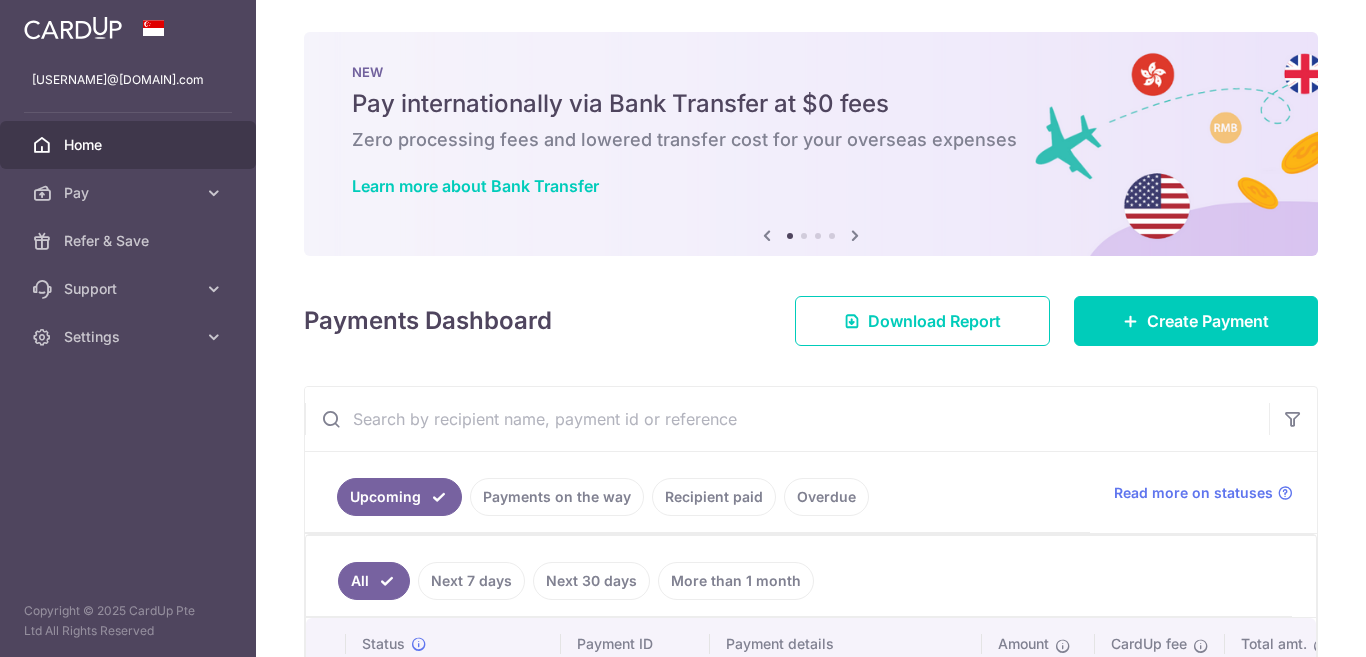 scroll, scrollTop: 0, scrollLeft: 0, axis: both 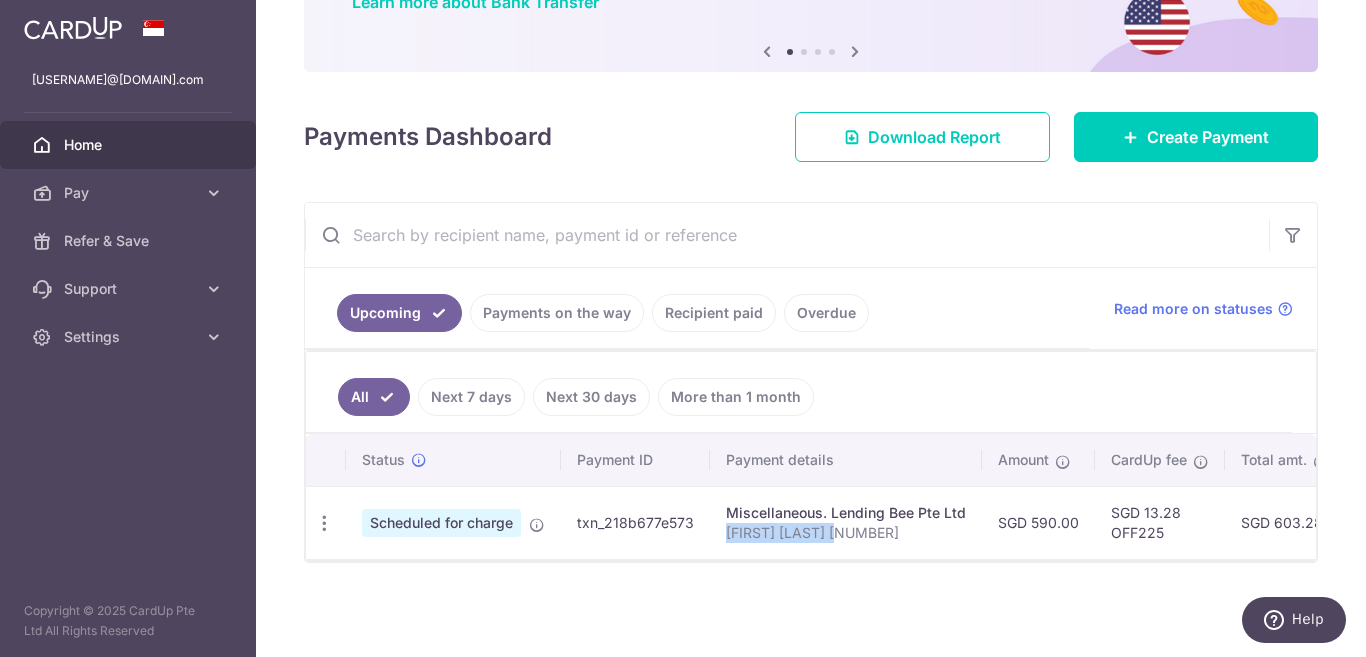 drag, startPoint x: 845, startPoint y: 528, endPoint x: 729, endPoint y: 529, distance: 116.00431 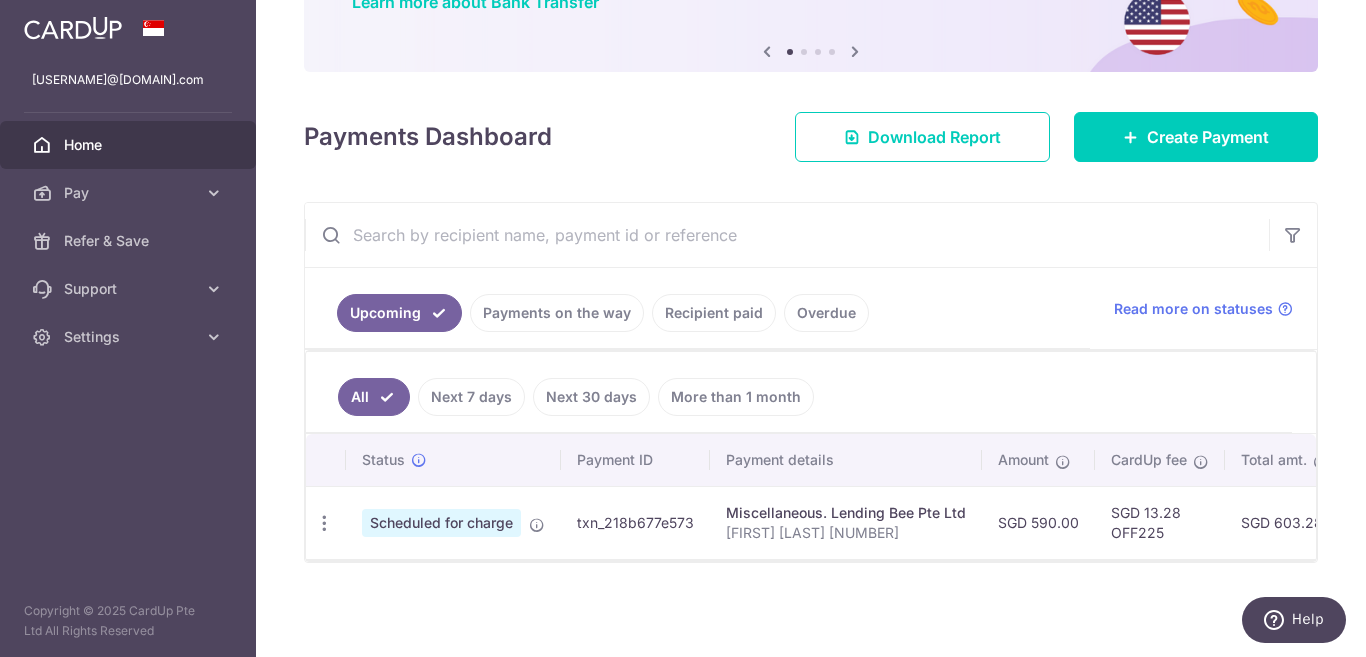 click at bounding box center [811, 560] 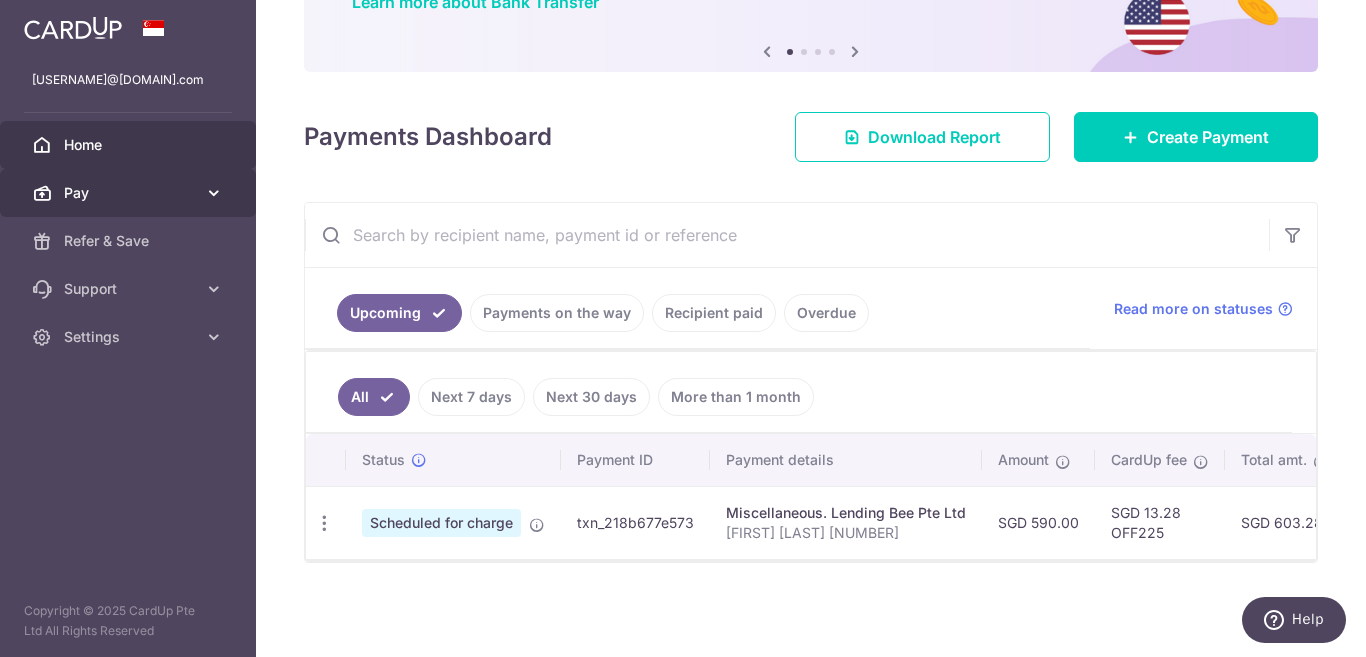 click on "Pay" at bounding box center (130, 193) 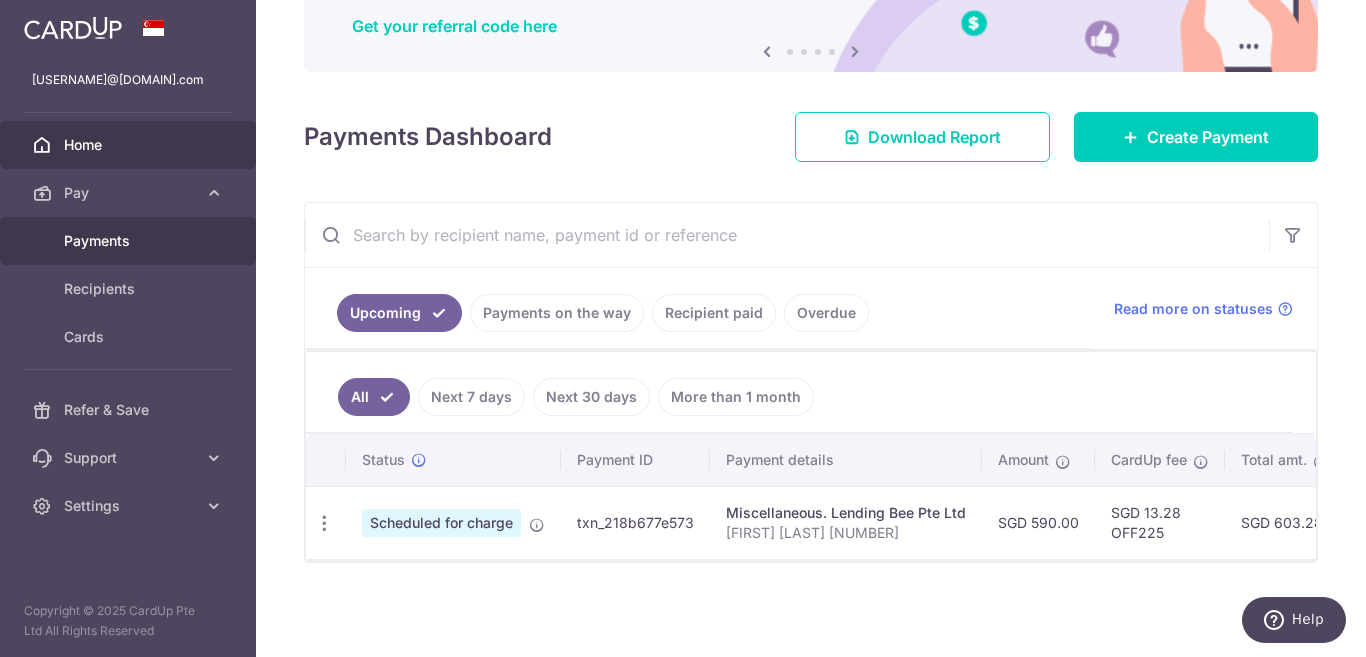 click on "Payments" at bounding box center (130, 241) 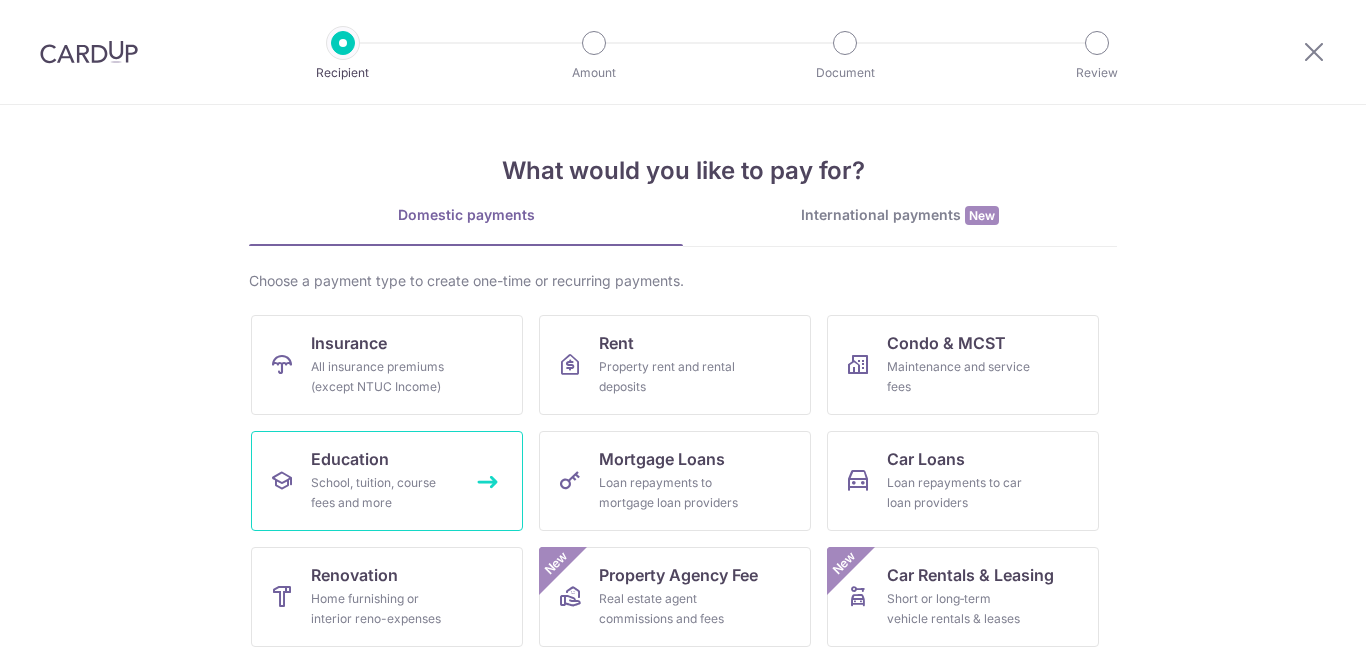 scroll, scrollTop: 0, scrollLeft: 0, axis: both 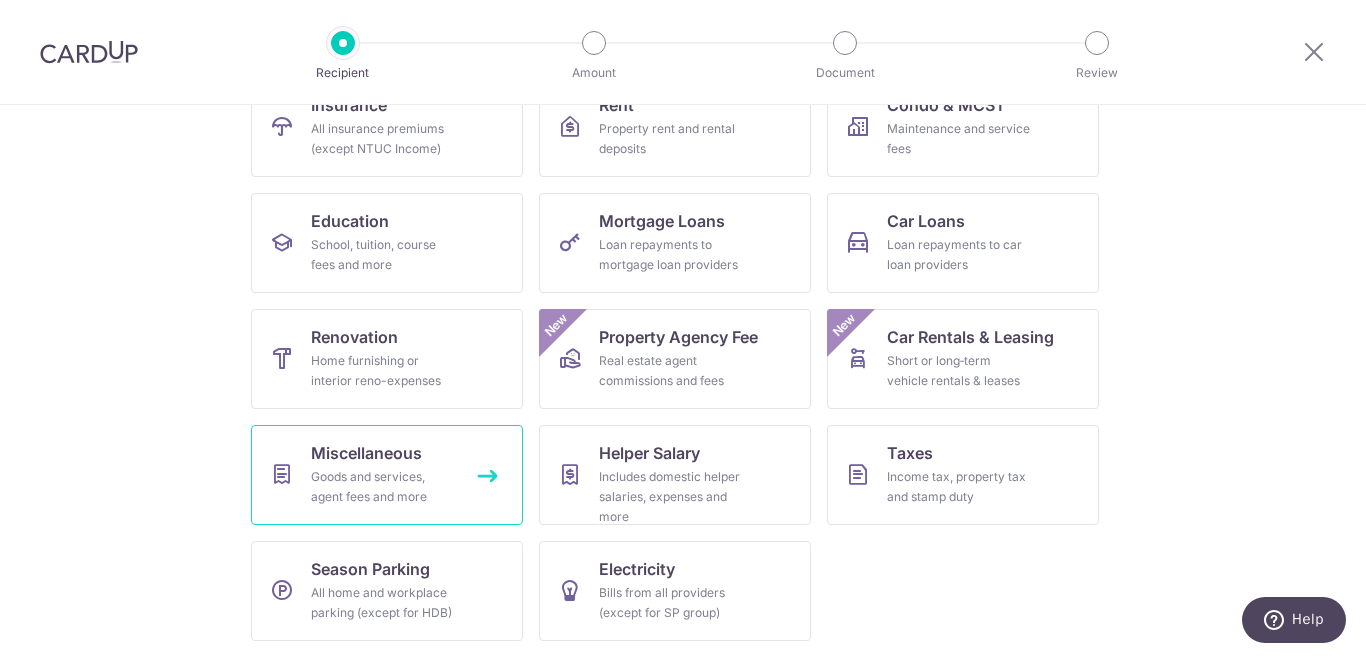 click on "Miscellaneous Goods and services, agent fees and more" at bounding box center (387, 475) 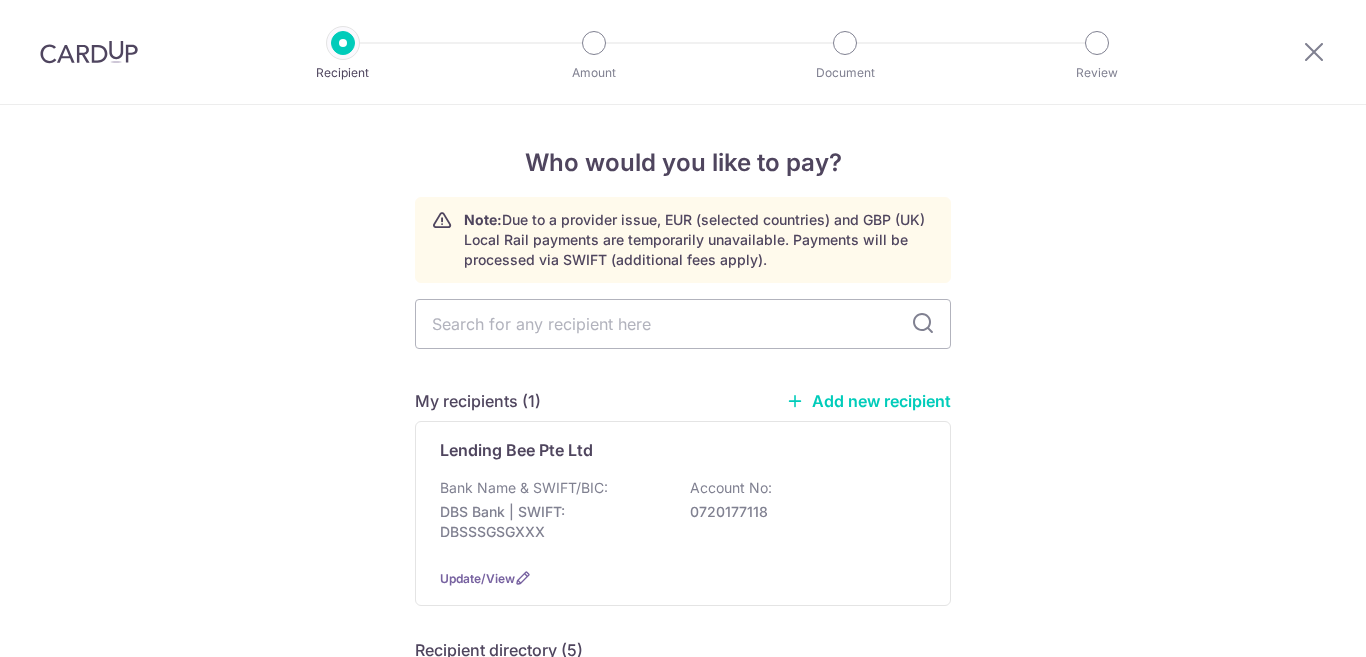 scroll, scrollTop: 0, scrollLeft: 0, axis: both 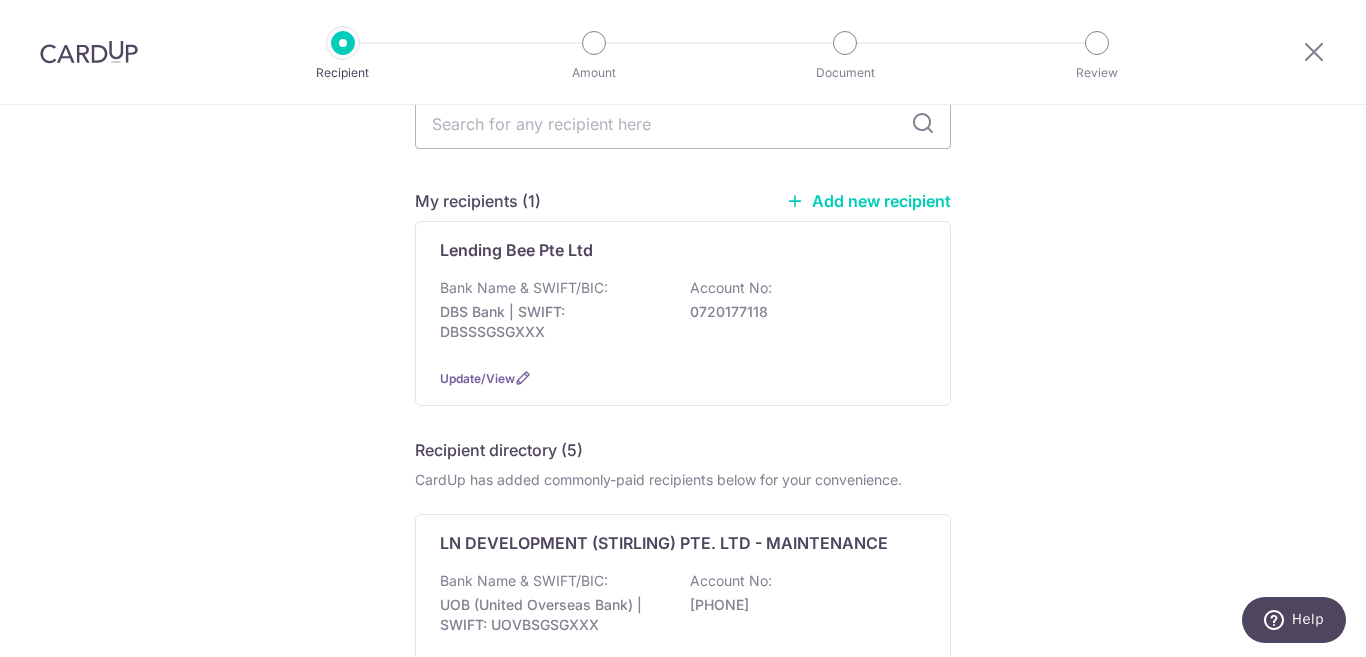click on "Add new recipient" at bounding box center (868, 201) 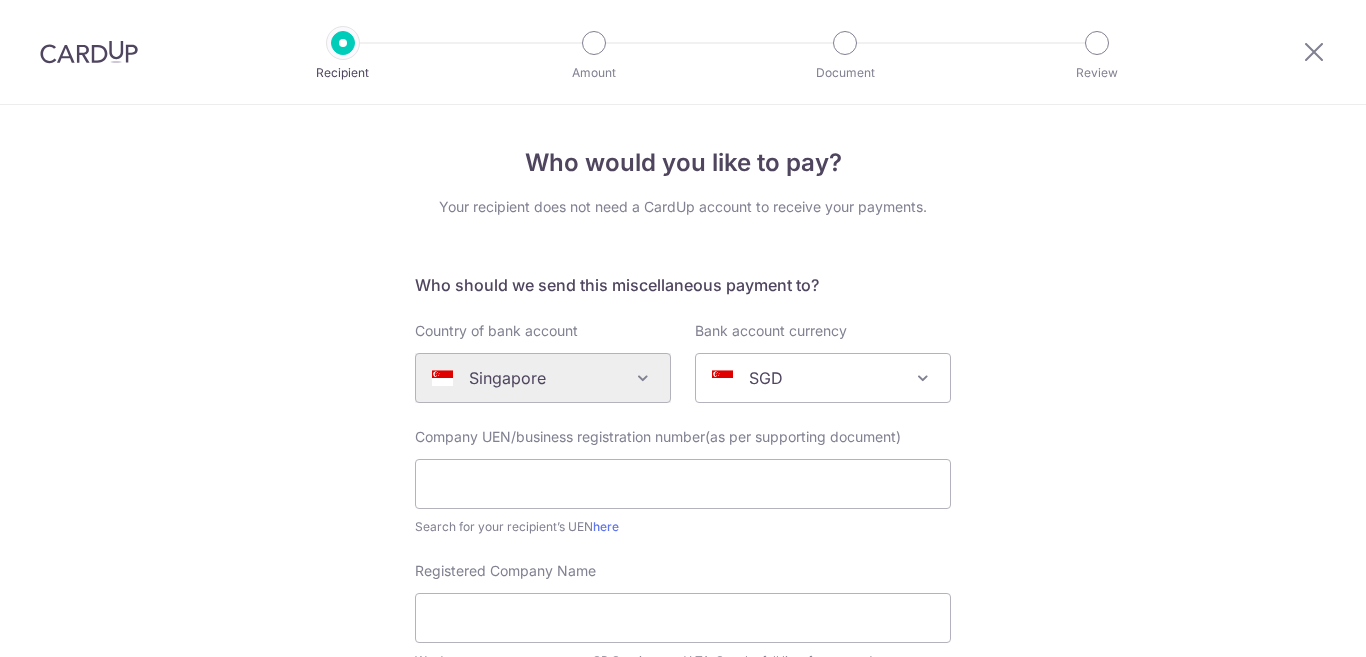 scroll, scrollTop: 0, scrollLeft: 0, axis: both 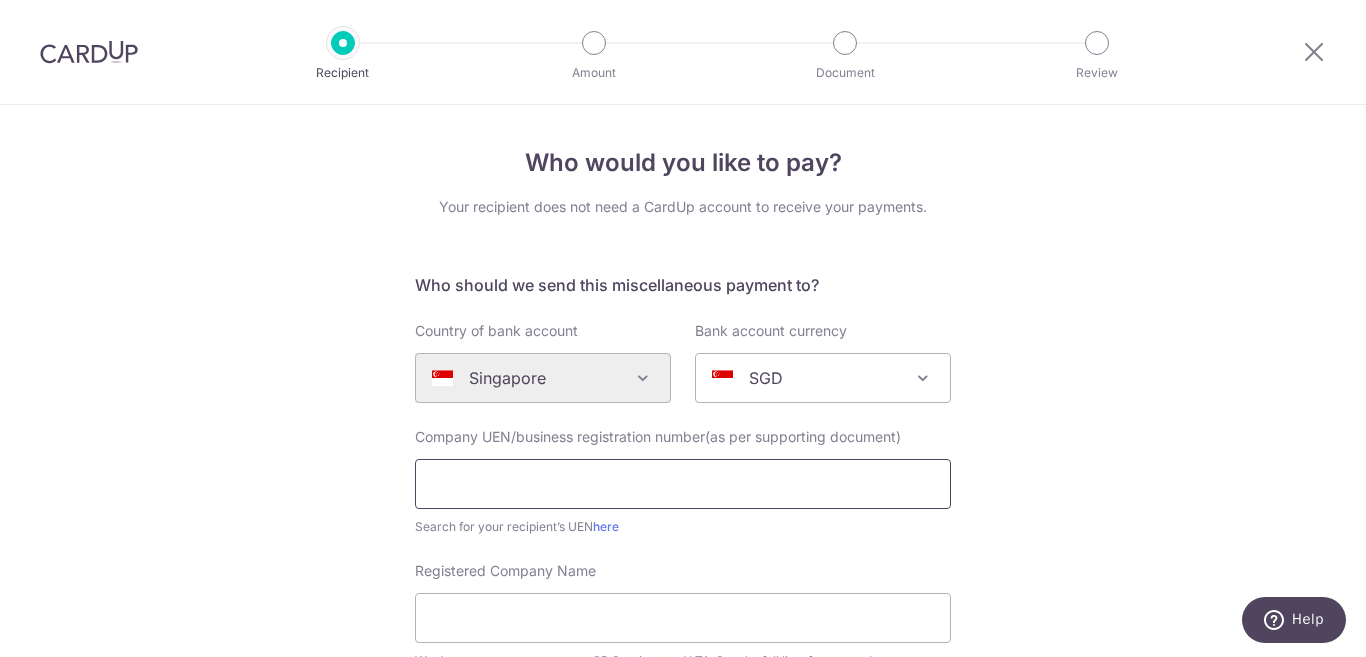 click at bounding box center [683, 484] 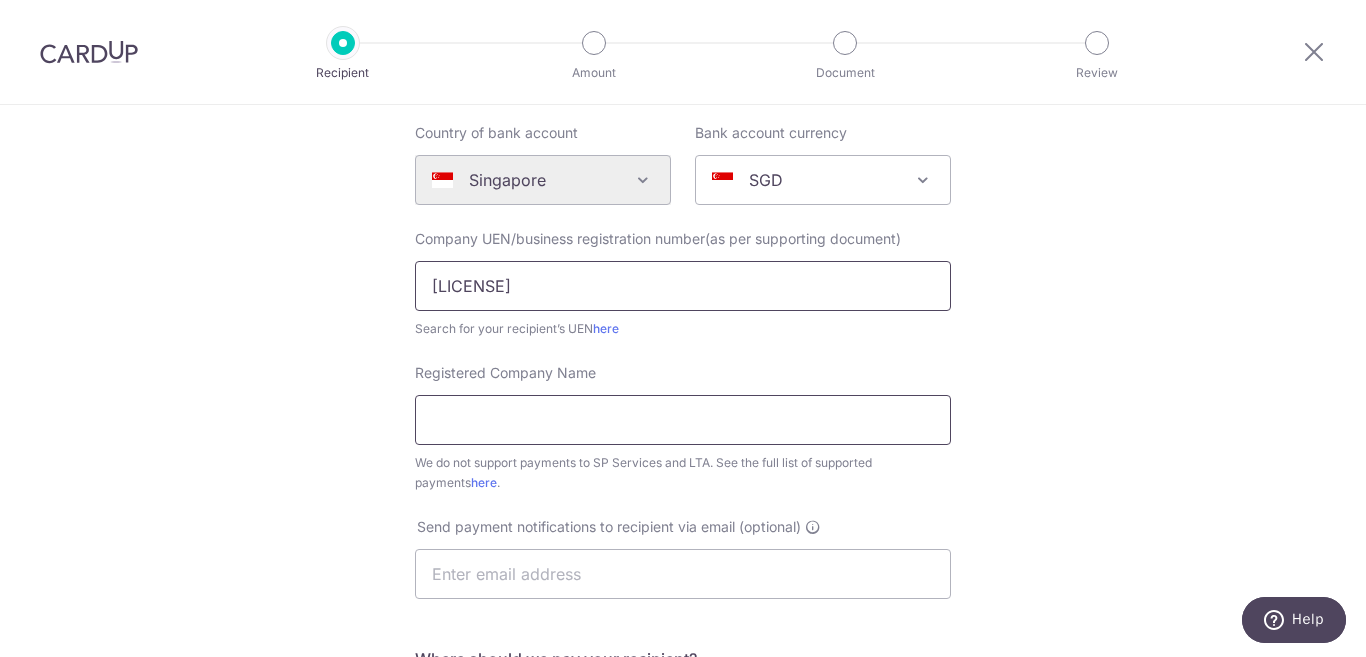 scroll, scrollTop: 200, scrollLeft: 0, axis: vertical 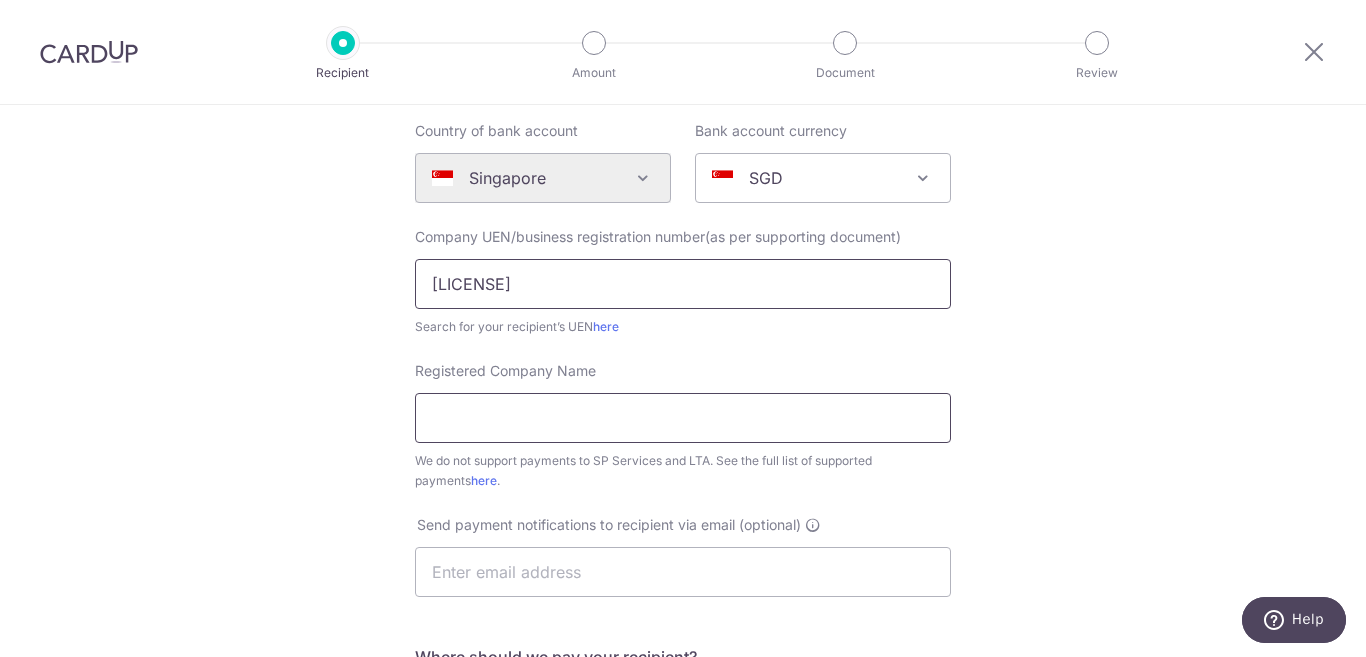 type on "201832538W" 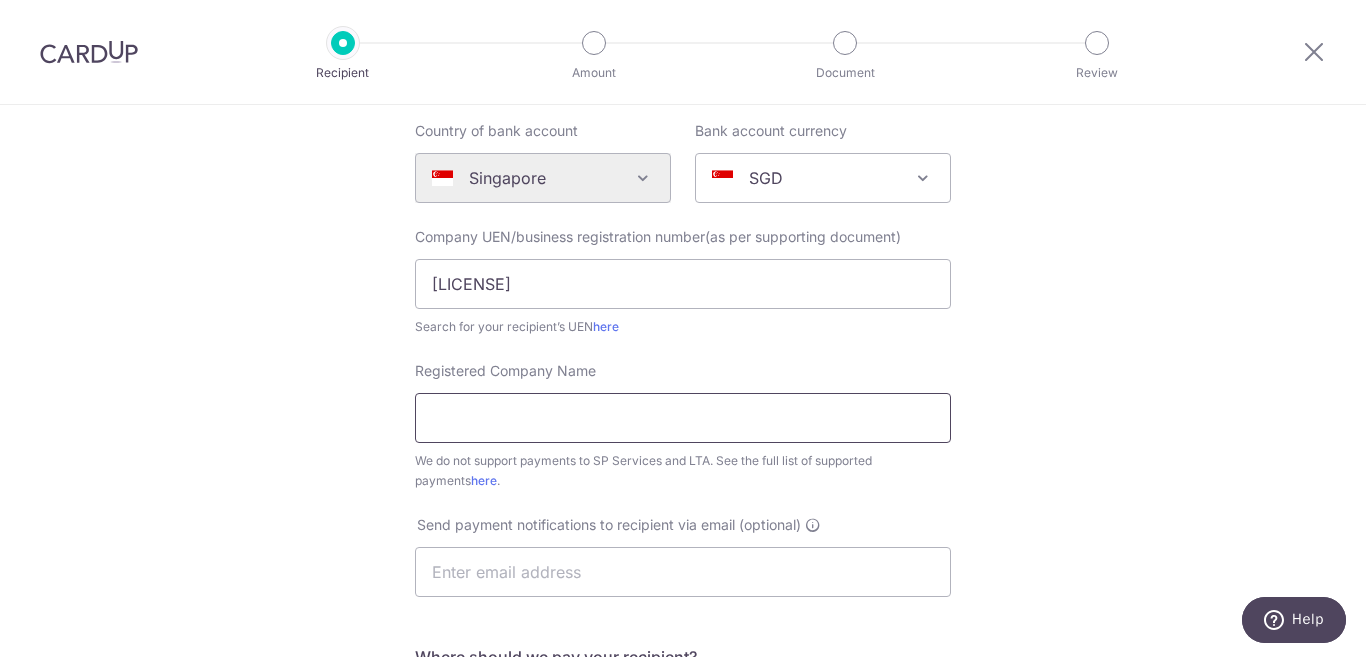click on "Registered Company Name" at bounding box center (683, 418) 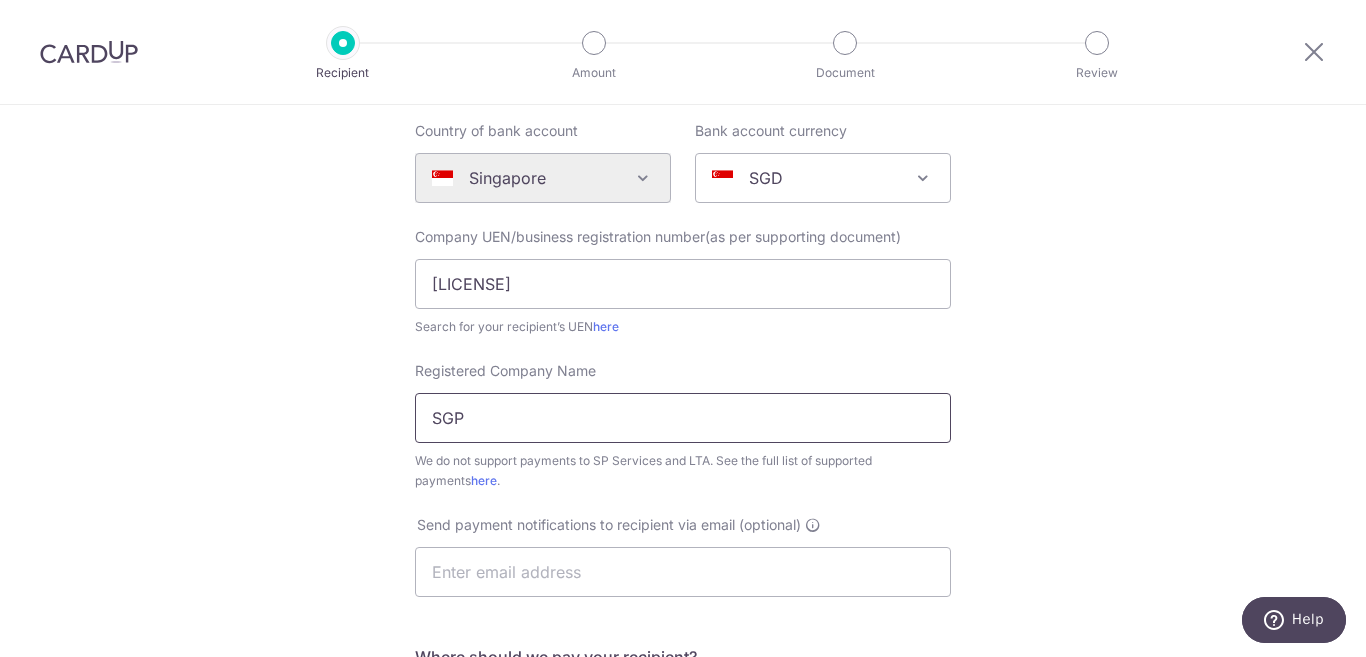 scroll, scrollTop: 300, scrollLeft: 0, axis: vertical 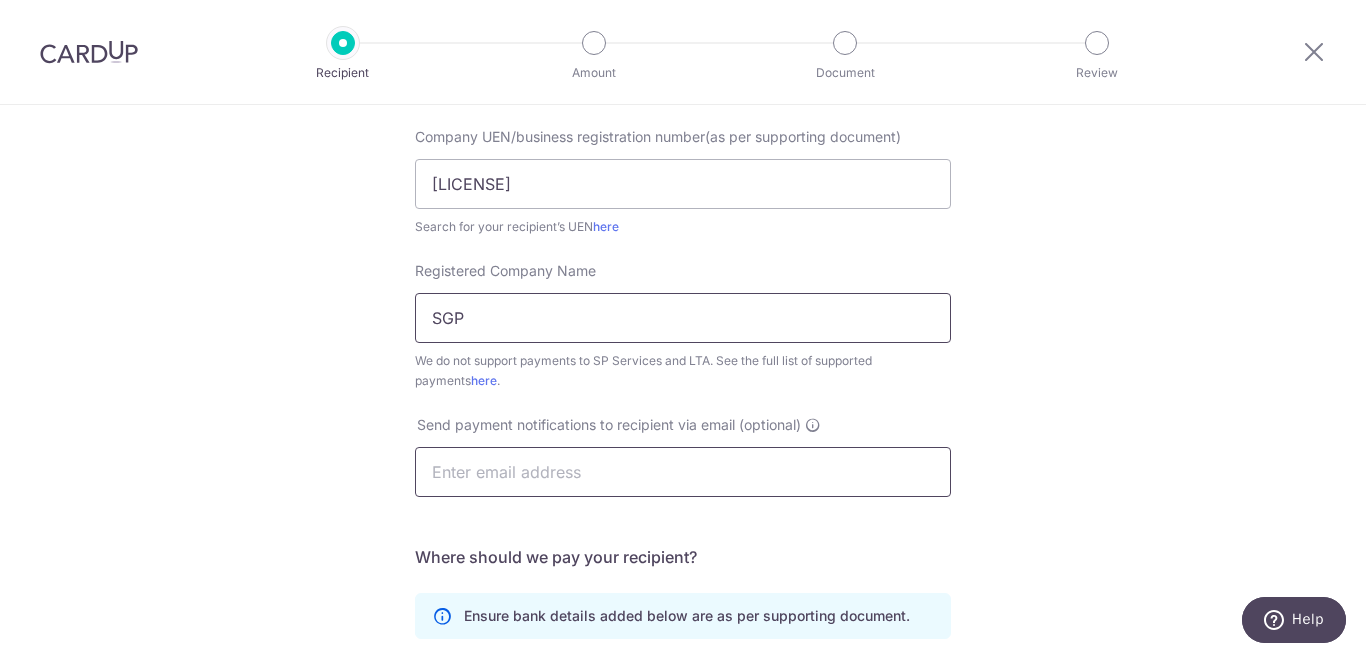 type on "SGP" 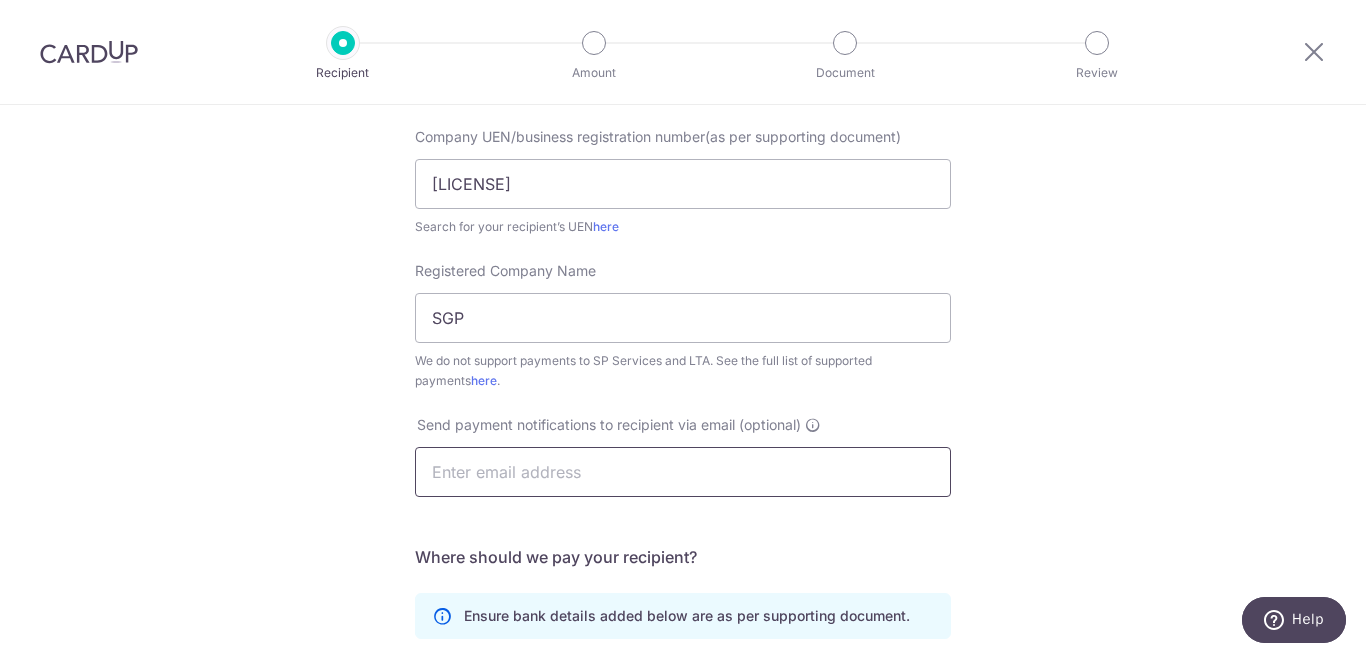 click at bounding box center [683, 472] 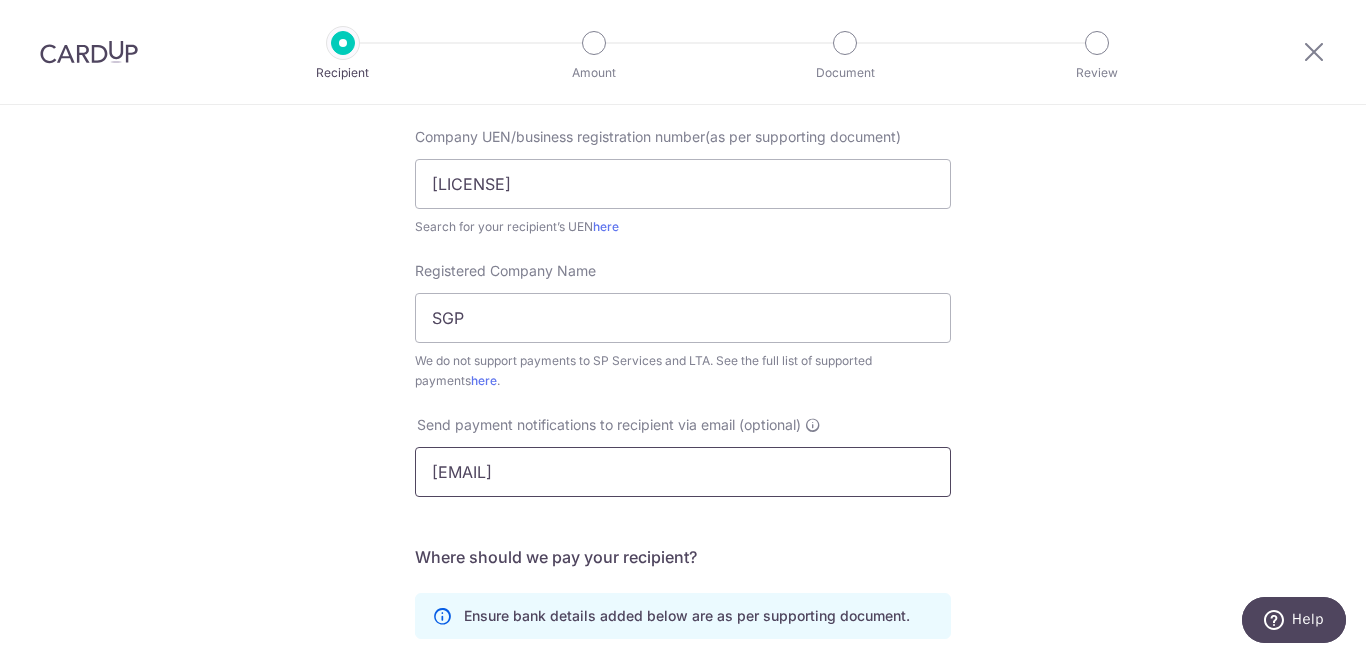 scroll, scrollTop: 500, scrollLeft: 0, axis: vertical 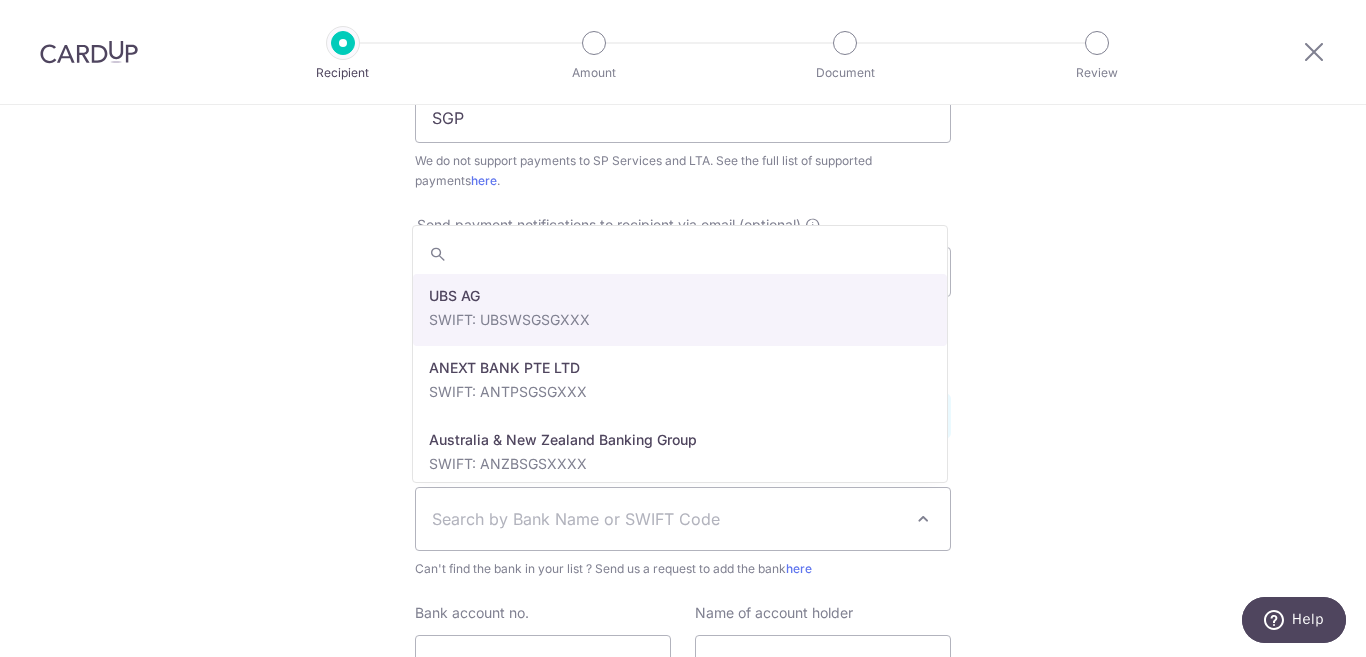 click on "Search by Bank Name or SWIFT Code" at bounding box center [667, 519] 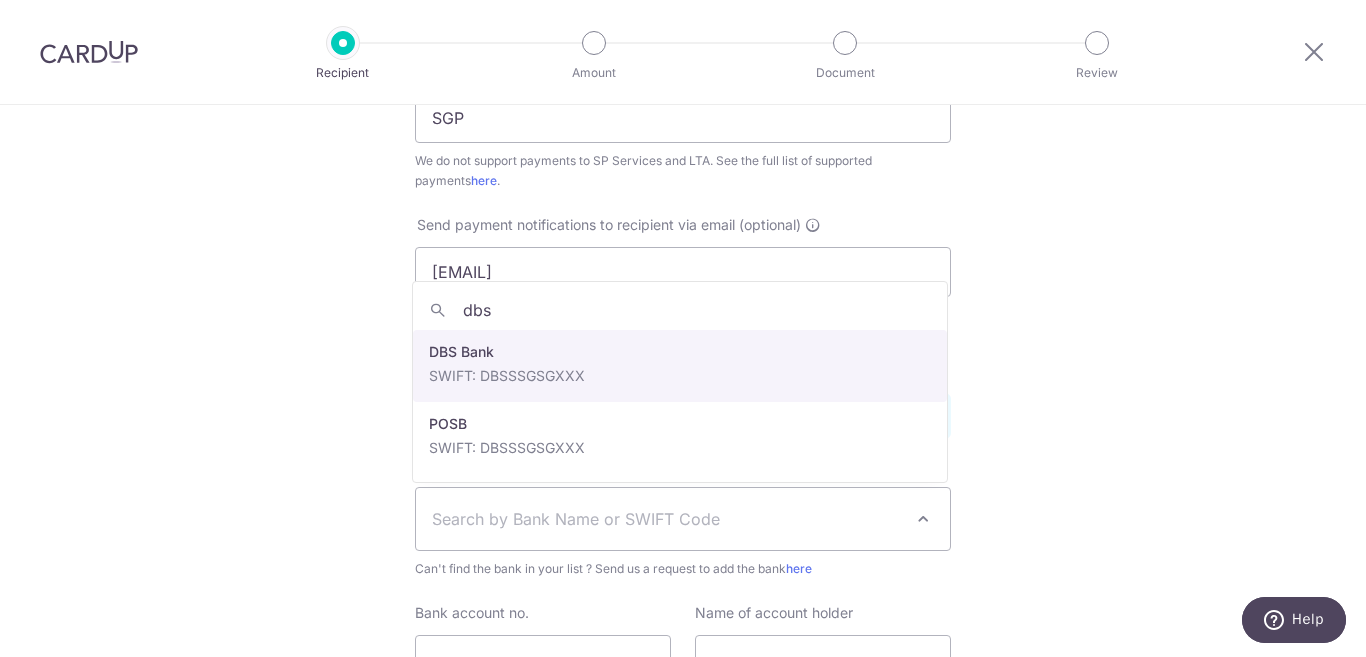 type on "dbs" 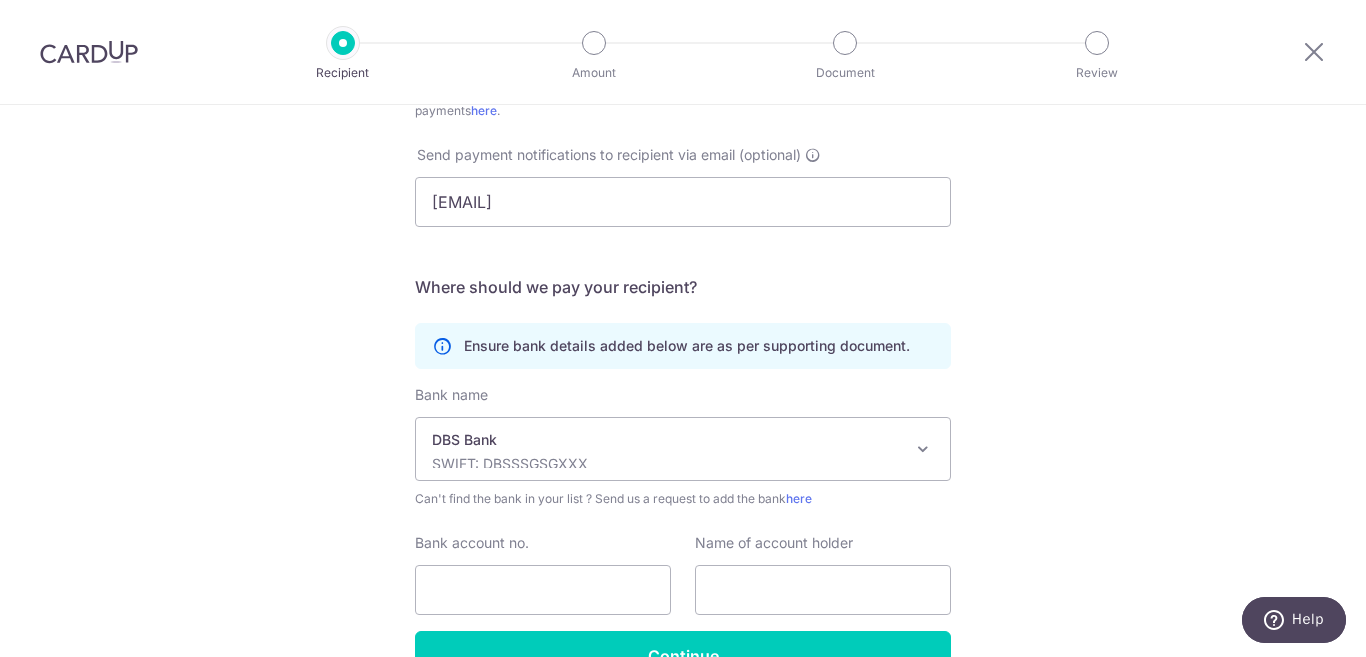 scroll, scrollTop: 688, scrollLeft: 0, axis: vertical 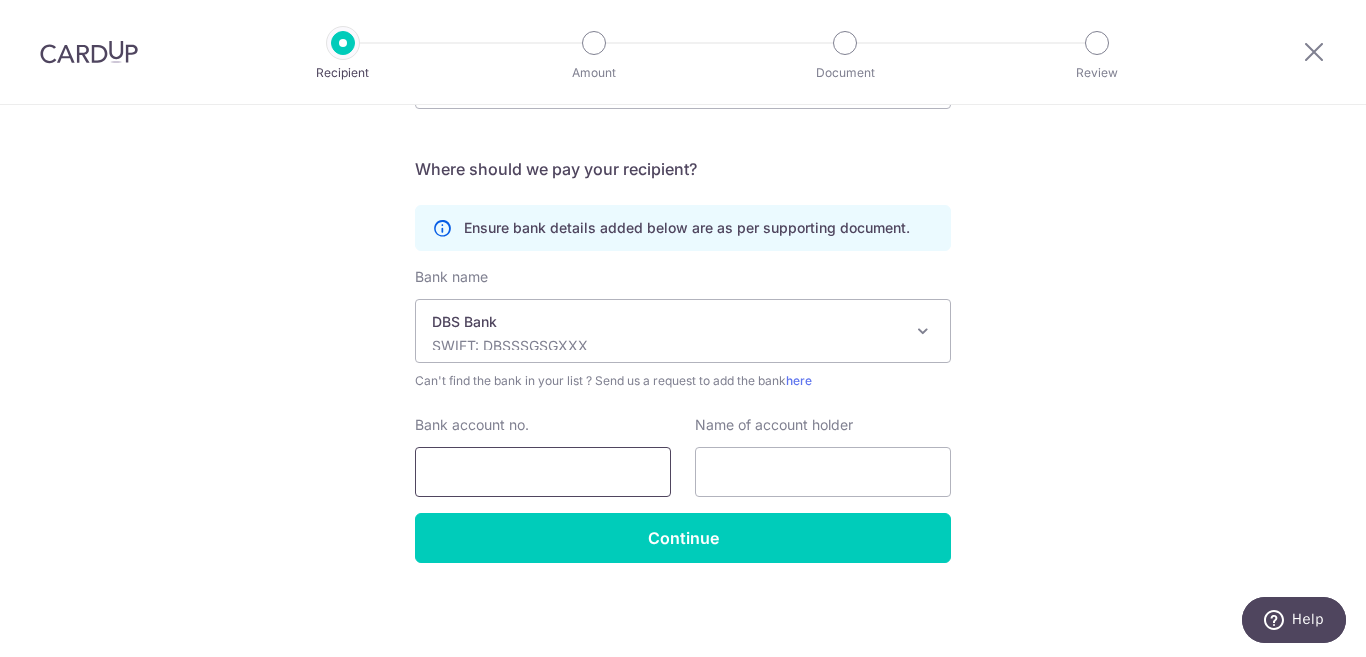 click on "Bank account no." at bounding box center [543, 472] 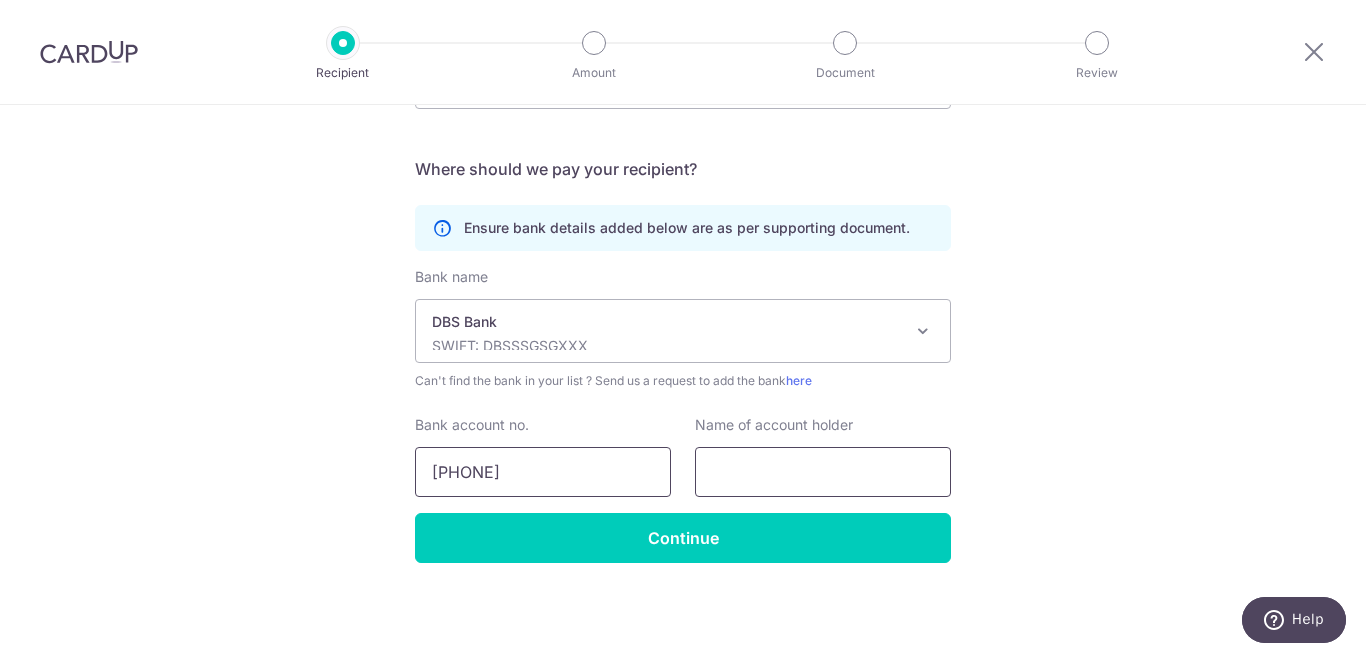 type on "0549063967" 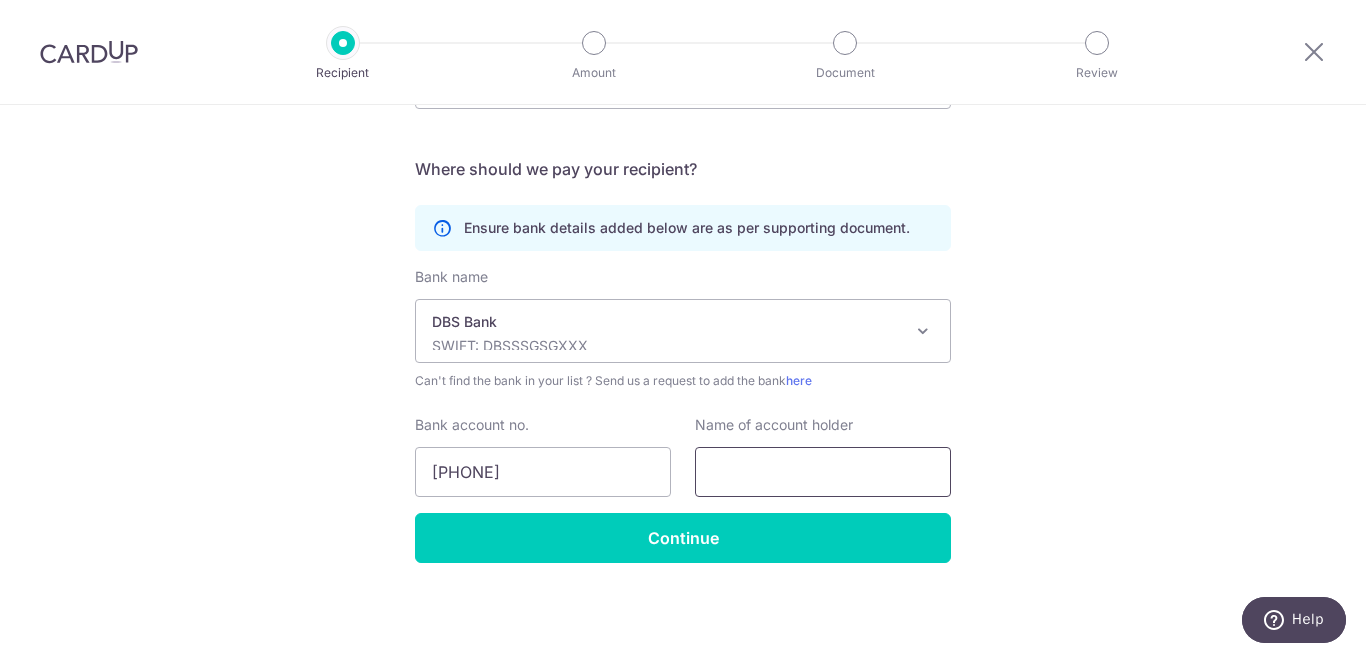 click at bounding box center [823, 472] 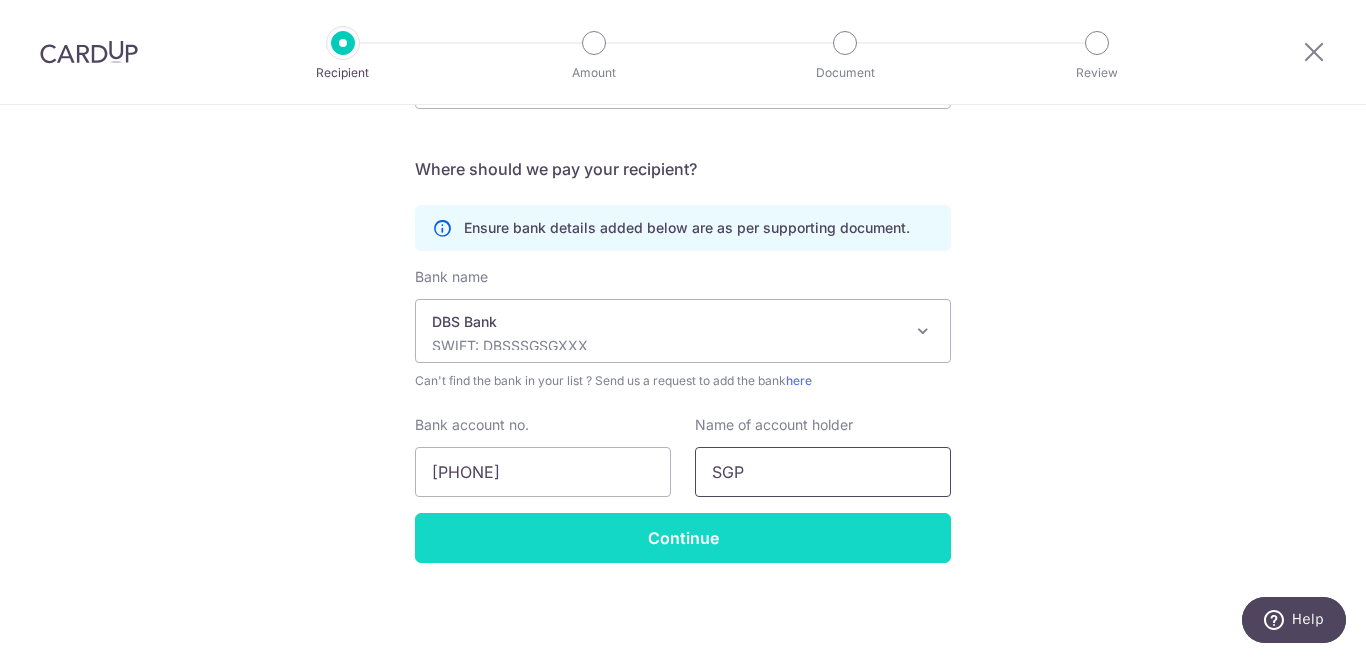 type on "SGP" 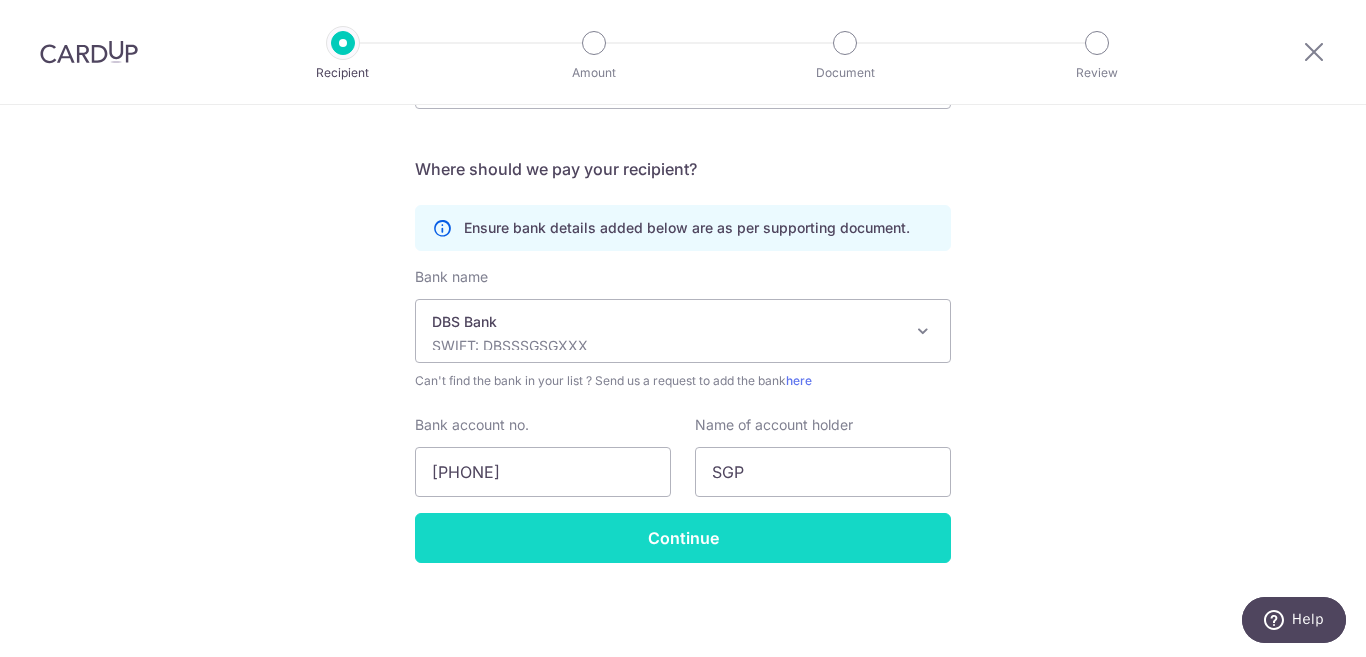 click on "Continue" at bounding box center (683, 538) 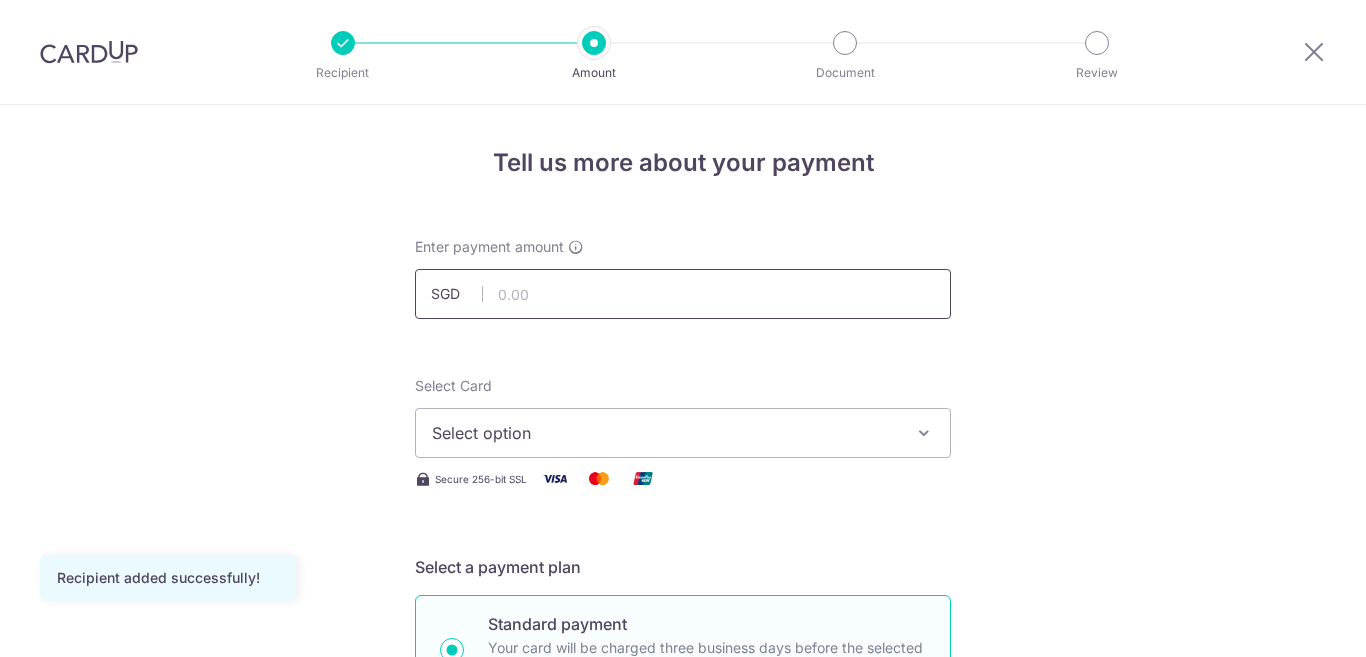 scroll, scrollTop: 0, scrollLeft: 0, axis: both 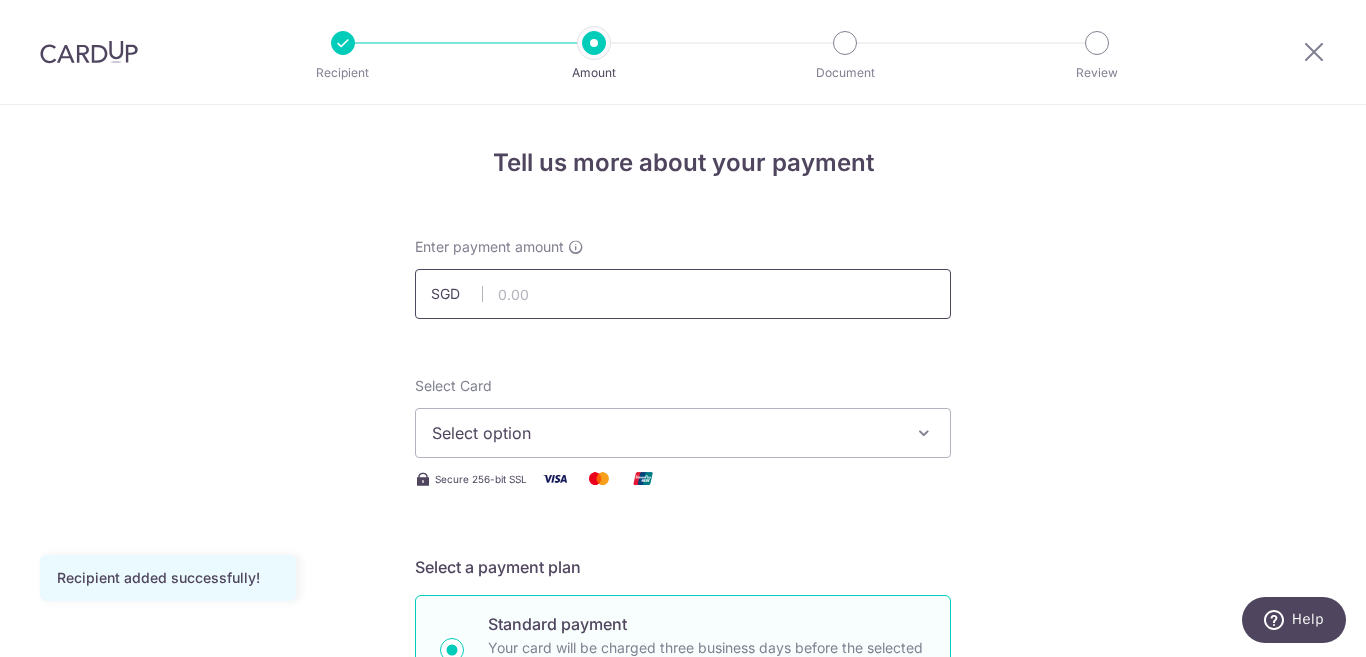 click at bounding box center [683, 294] 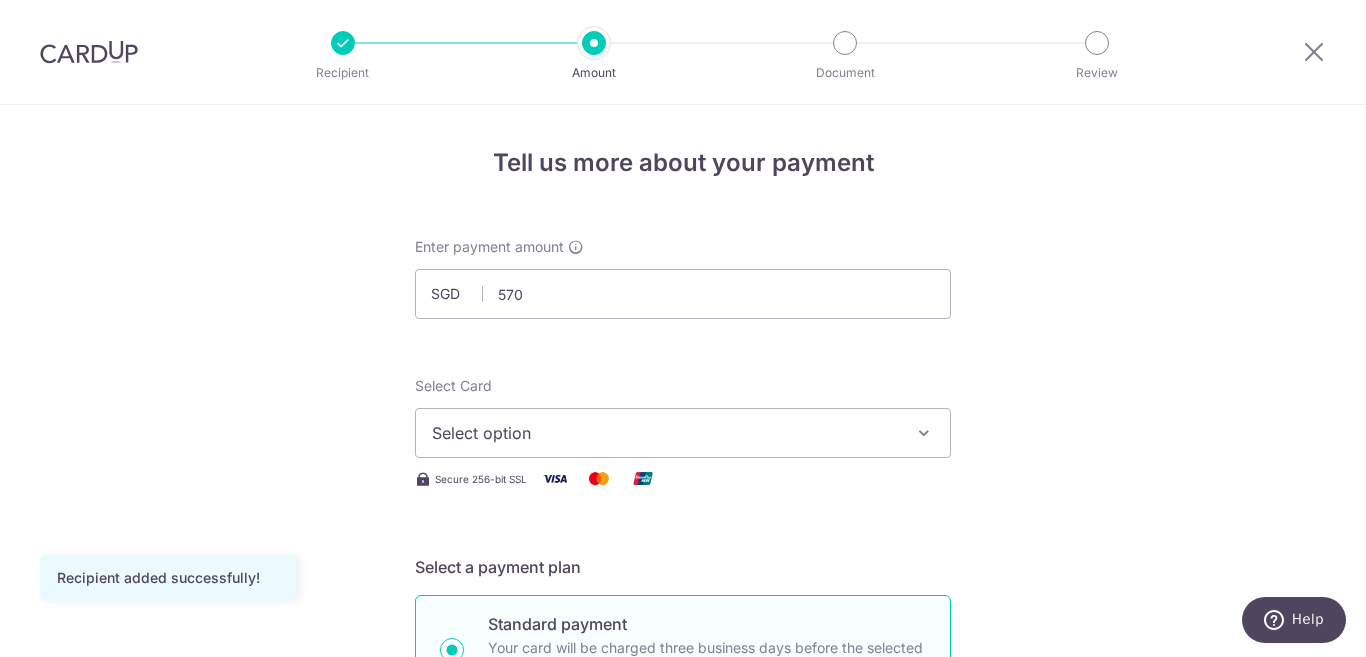 type on "570.00" 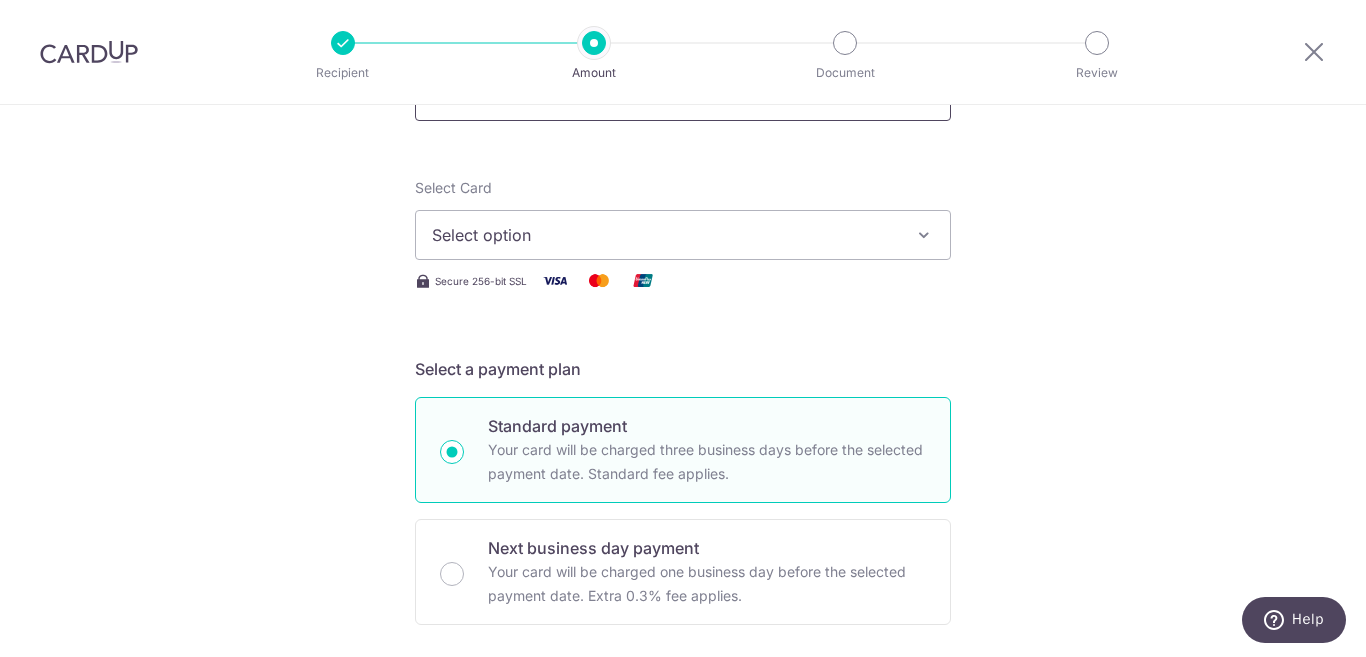 scroll, scrollTop: 200, scrollLeft: 0, axis: vertical 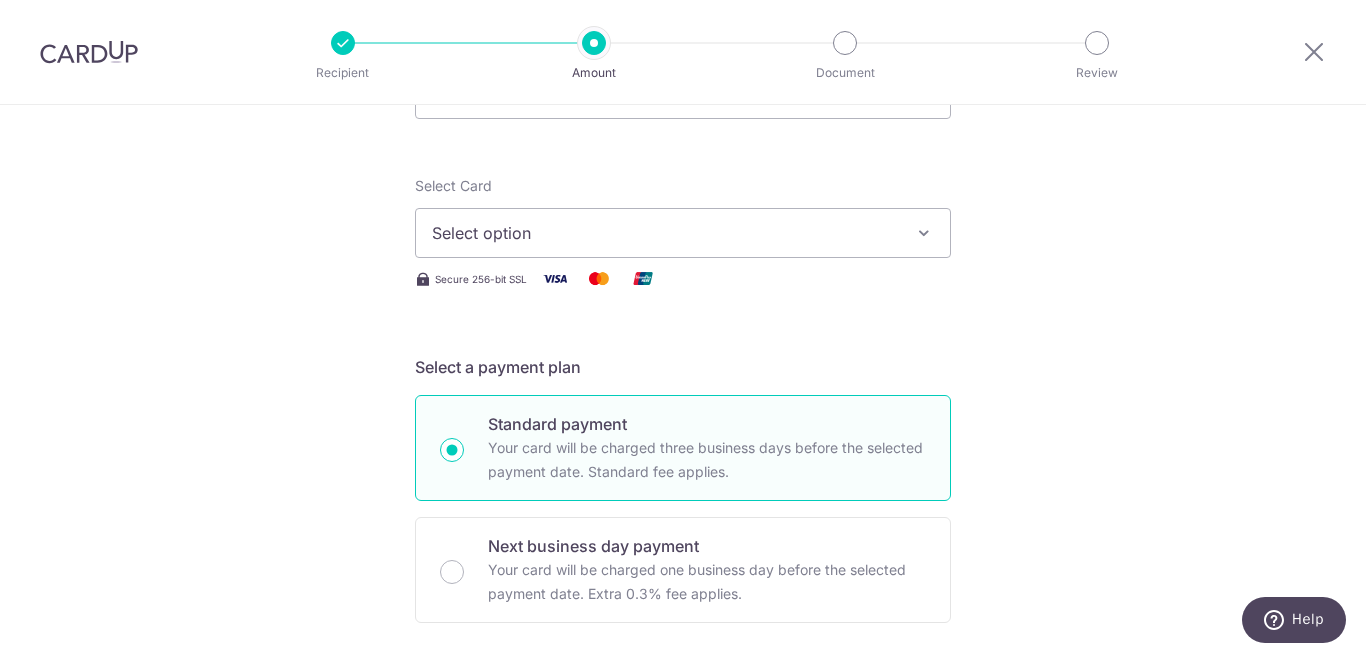 click on "Select option" at bounding box center [665, 233] 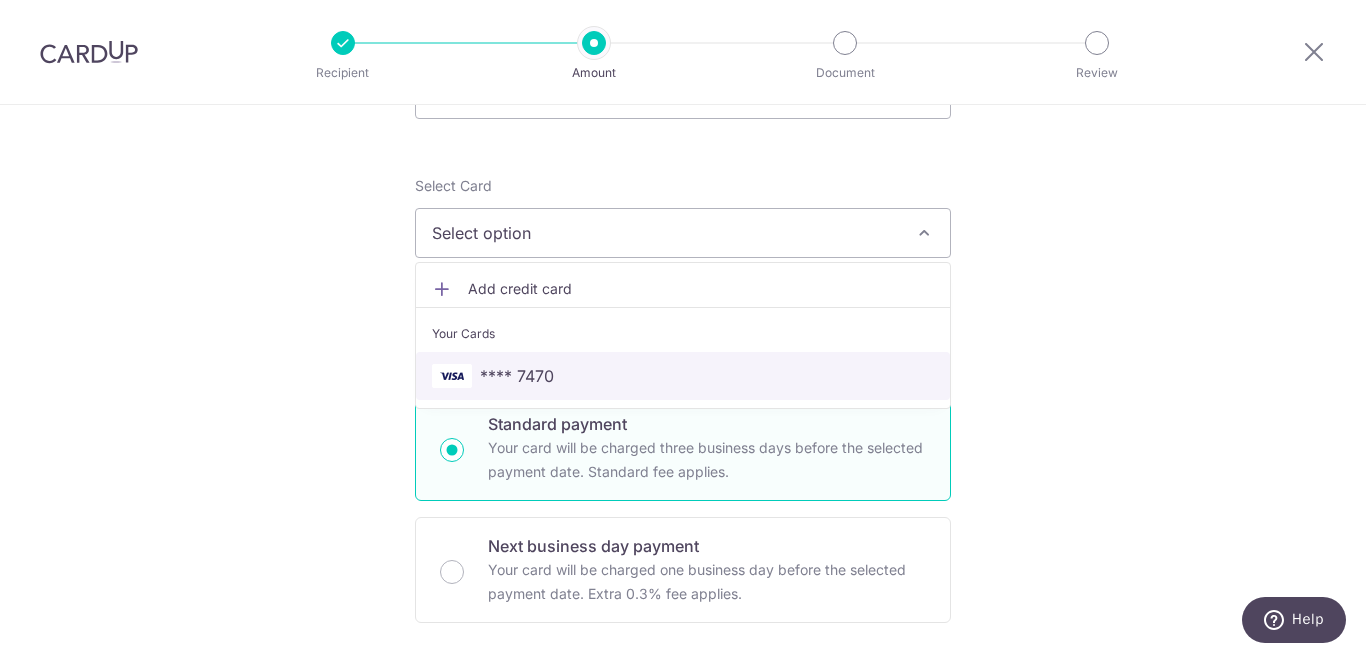 click on "**** 7470" at bounding box center [683, 376] 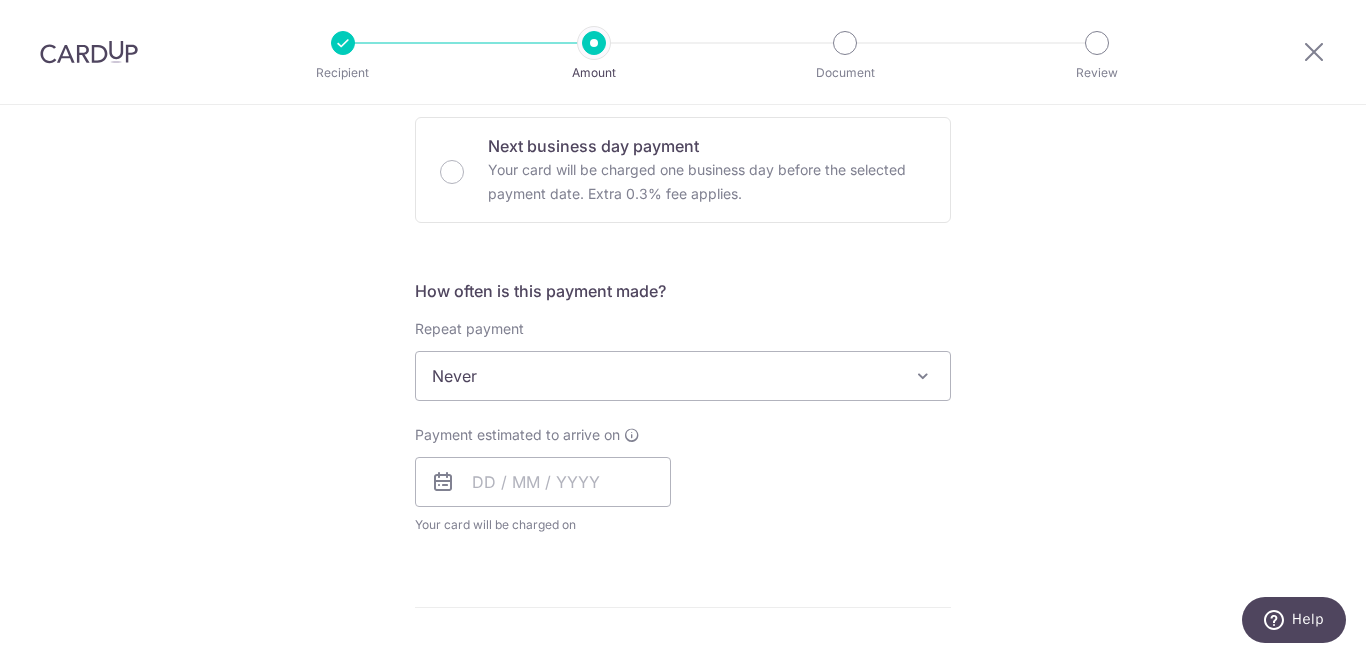 scroll, scrollTop: 700, scrollLeft: 0, axis: vertical 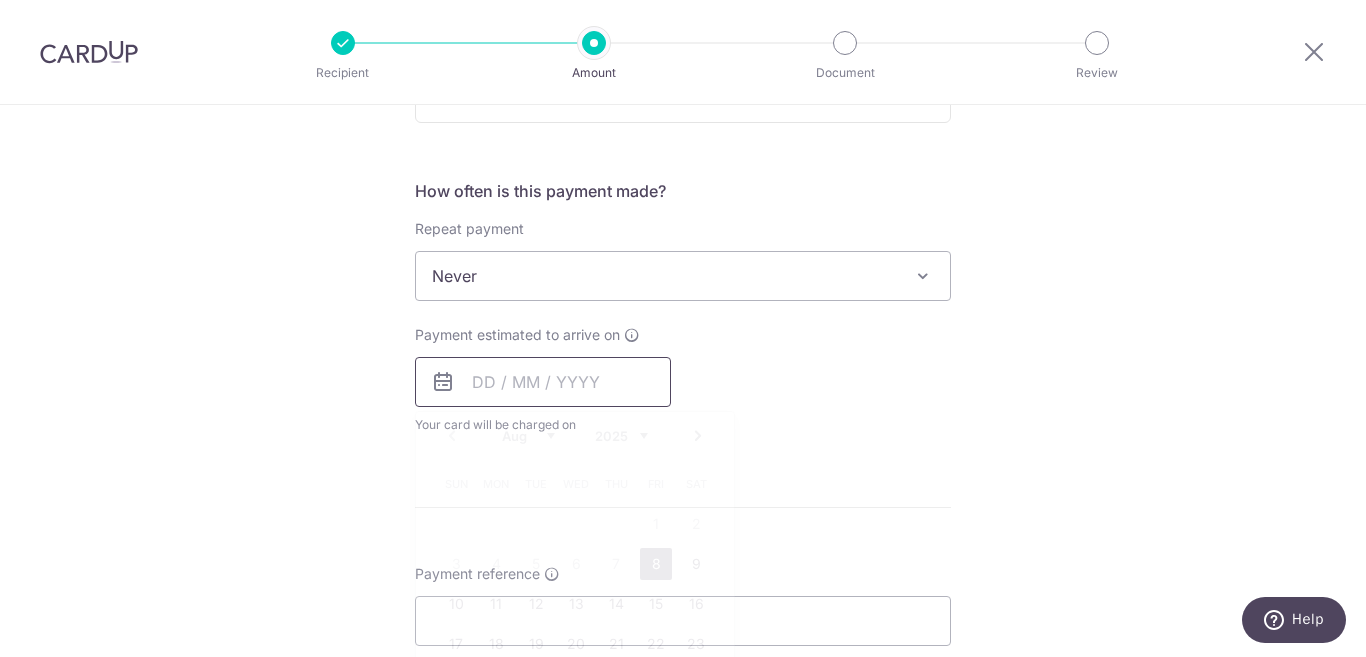 click at bounding box center [543, 382] 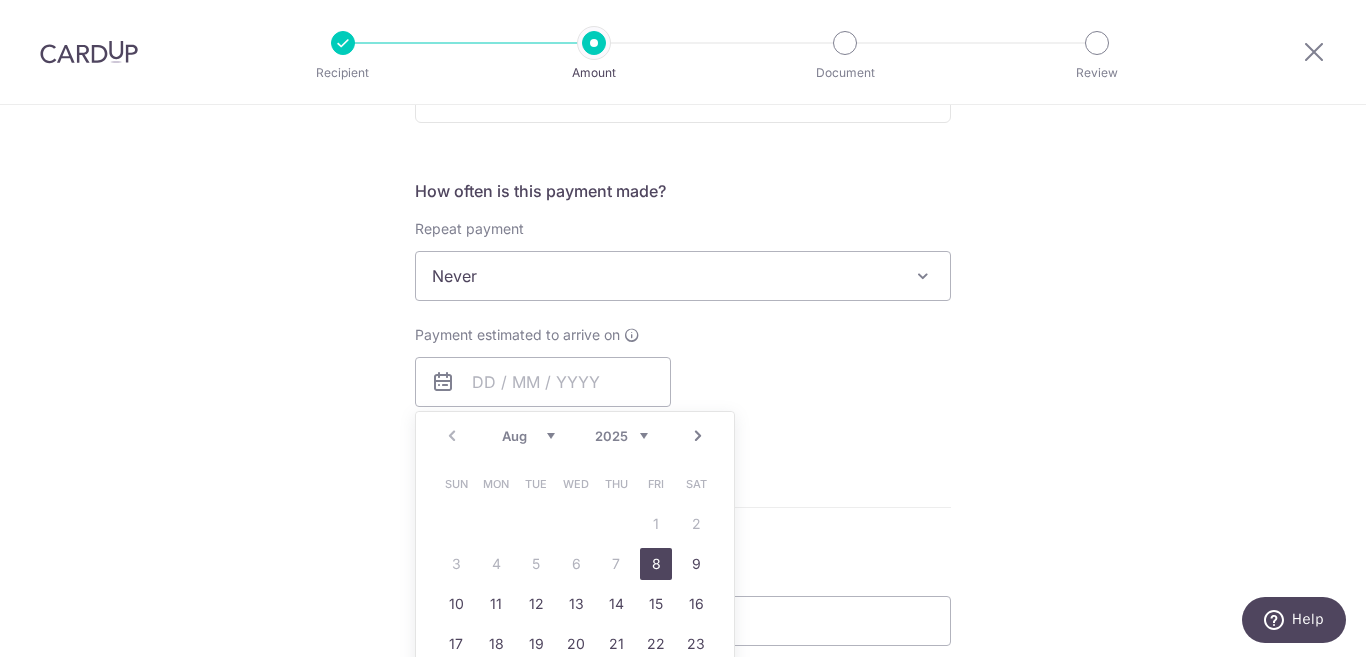 click on "8" at bounding box center (656, 564) 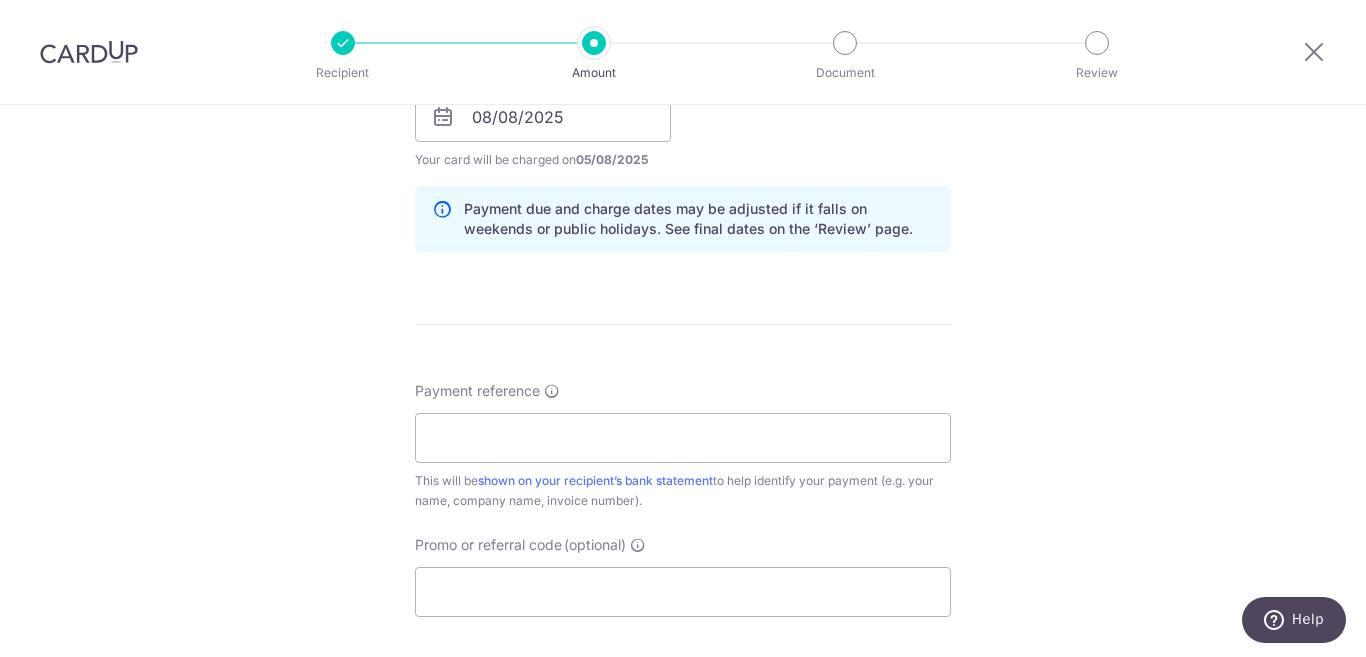 scroll, scrollTop: 1000, scrollLeft: 0, axis: vertical 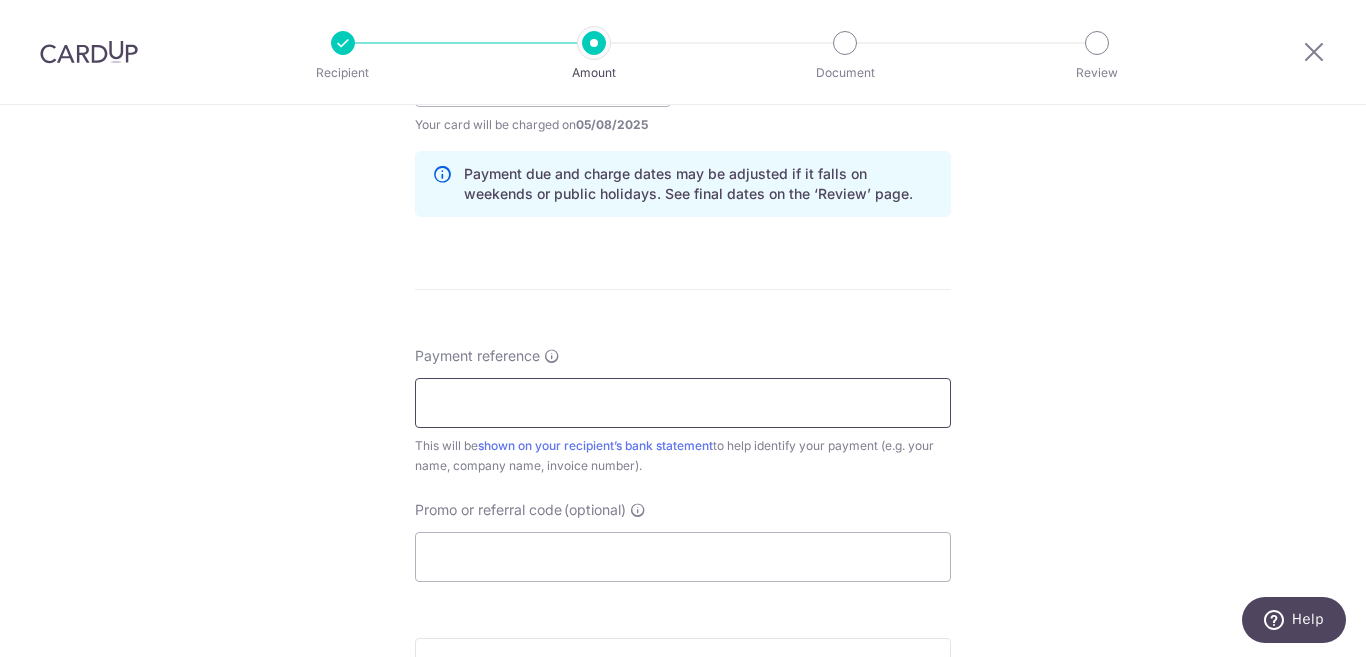 click on "Payment reference" at bounding box center [683, 403] 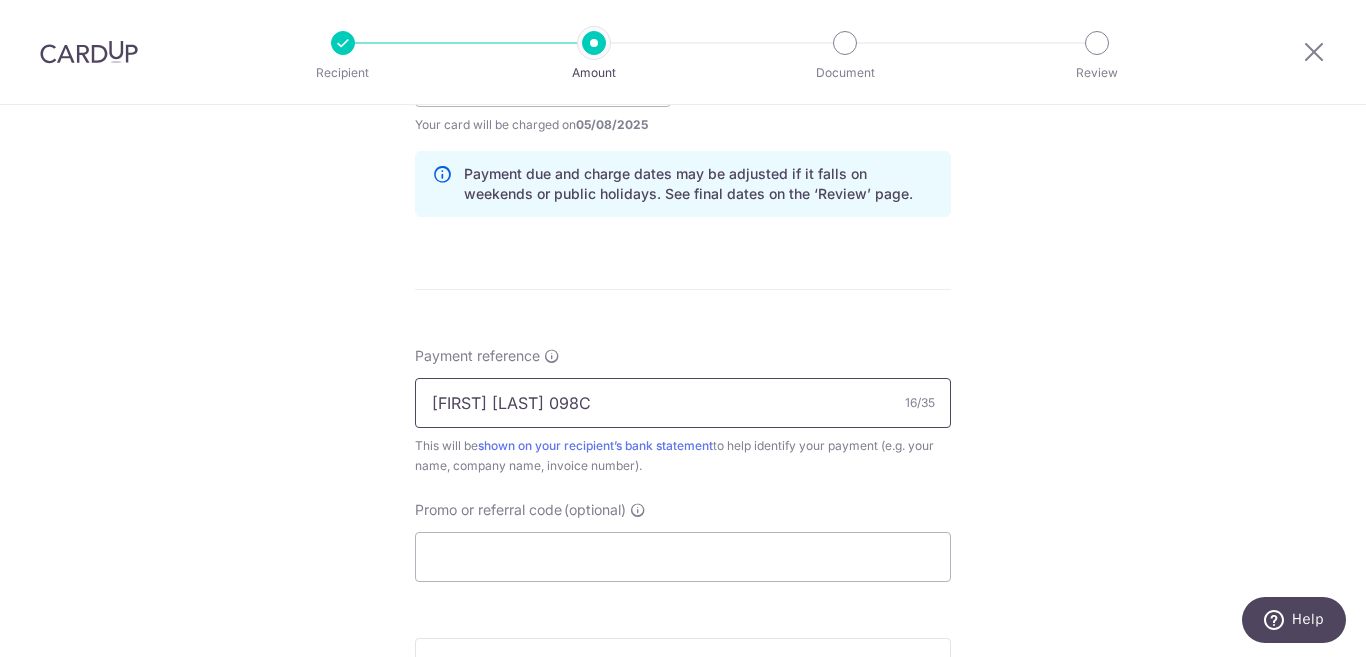 scroll, scrollTop: 1200, scrollLeft: 0, axis: vertical 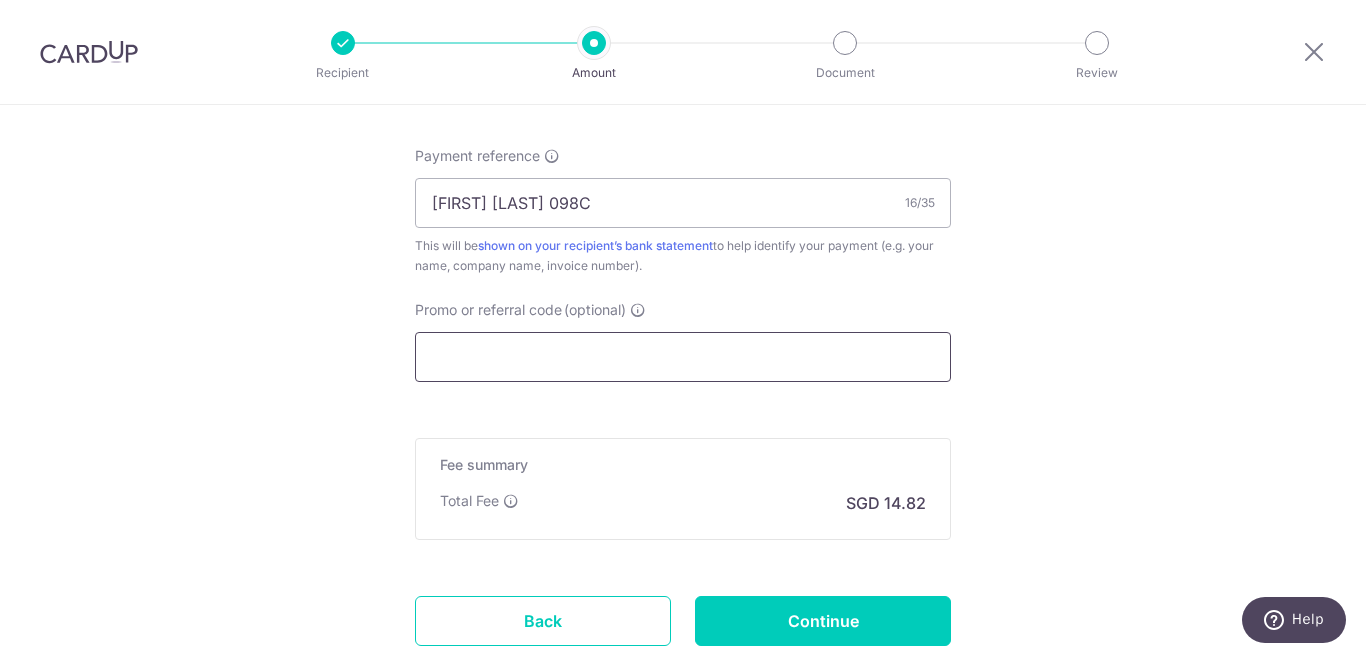click on "Promo or referral code
(optional)" at bounding box center [683, 357] 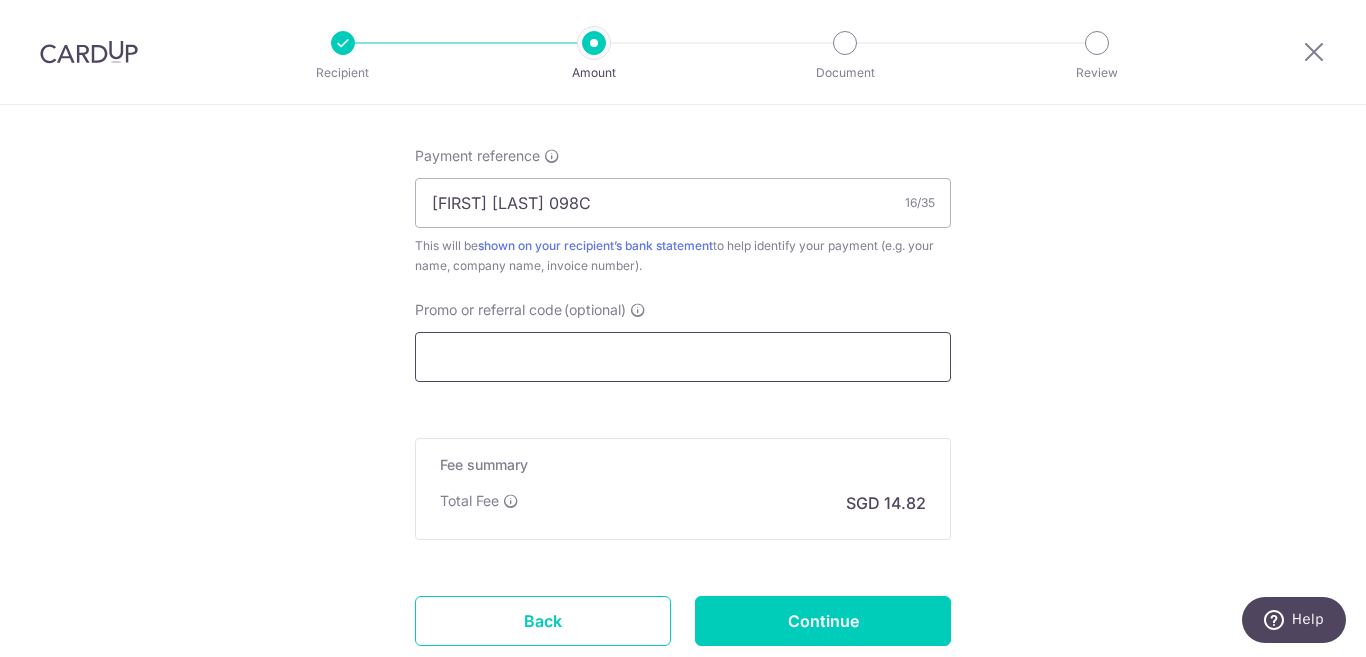 paste on "OFF225" 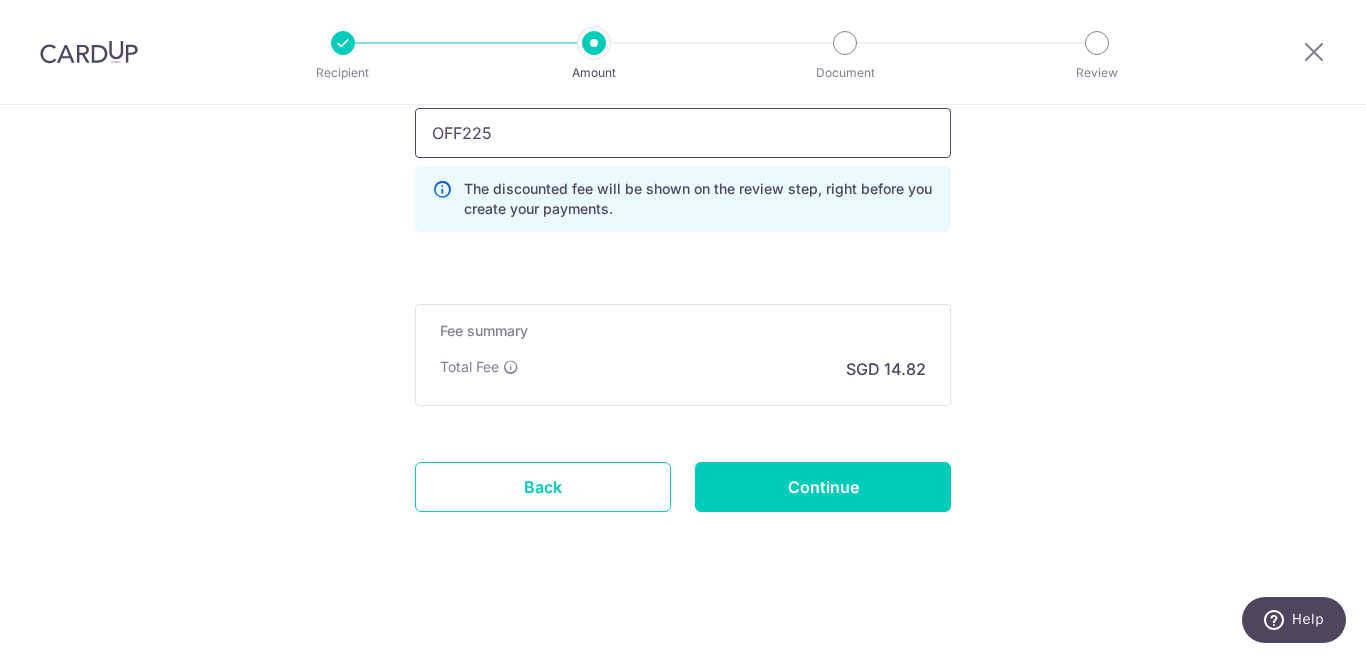 scroll, scrollTop: 1429, scrollLeft: 0, axis: vertical 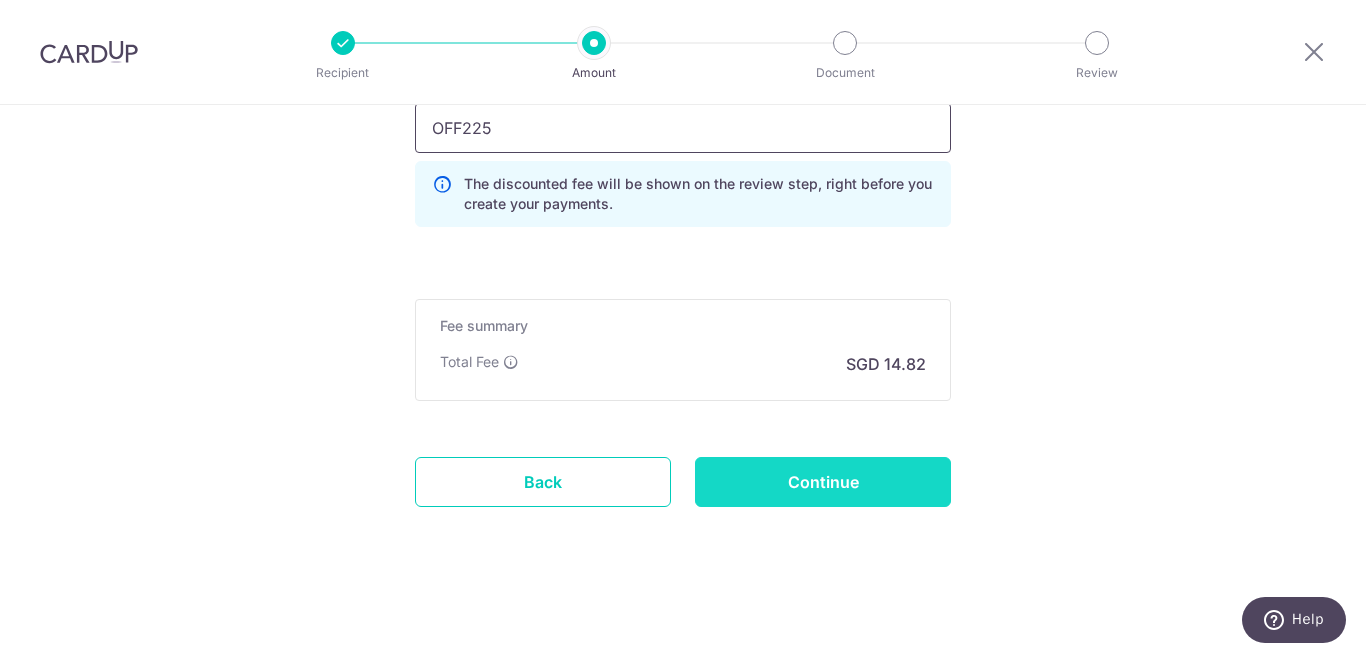 type on "OFF225" 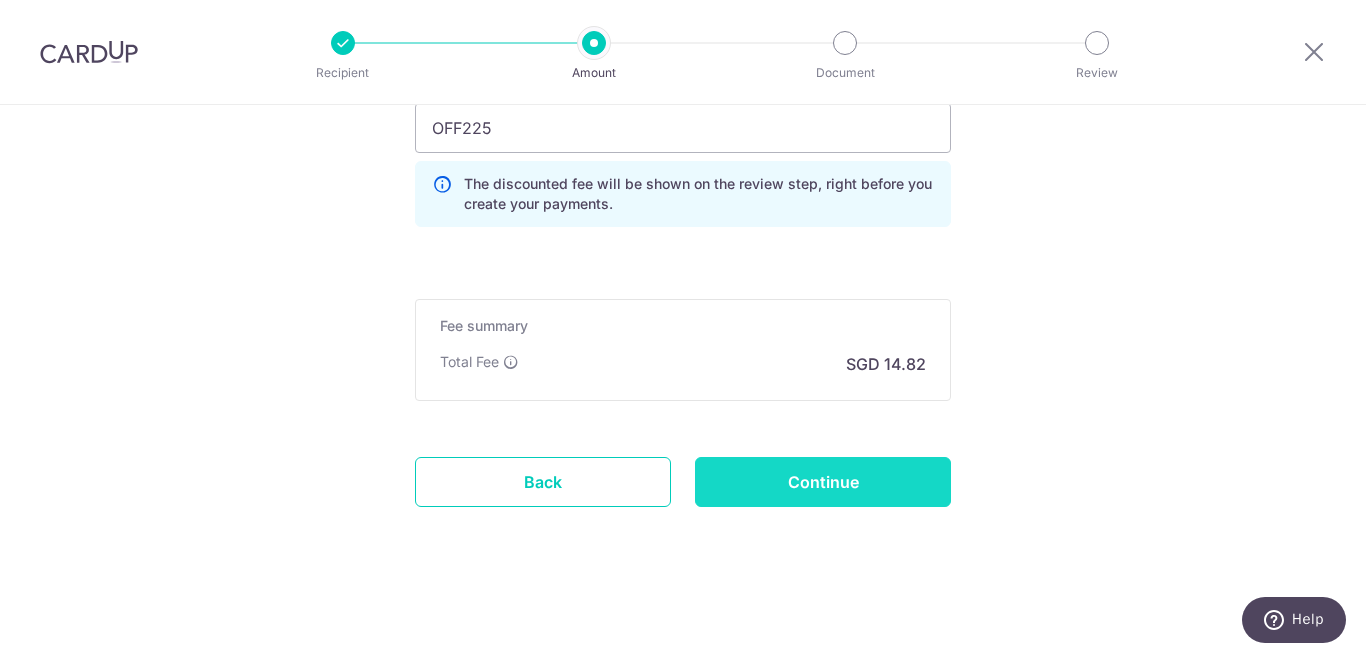 click on "Continue" at bounding box center [823, 482] 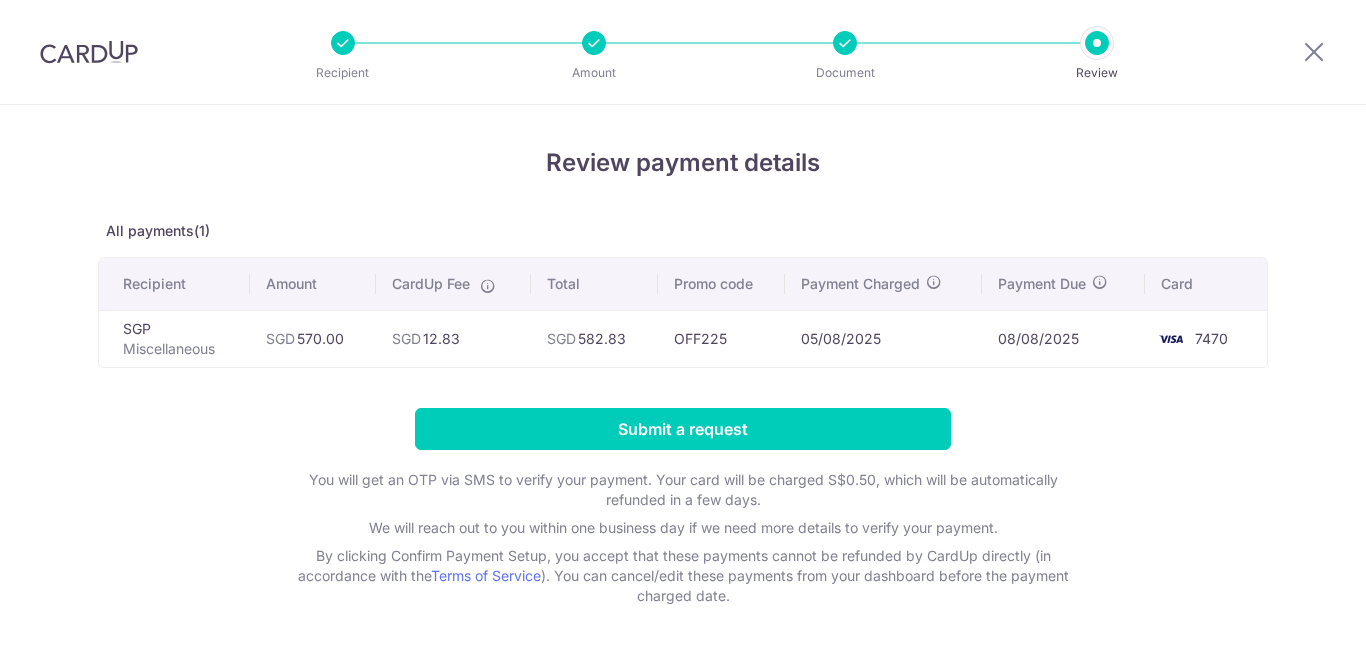 scroll, scrollTop: 0, scrollLeft: 0, axis: both 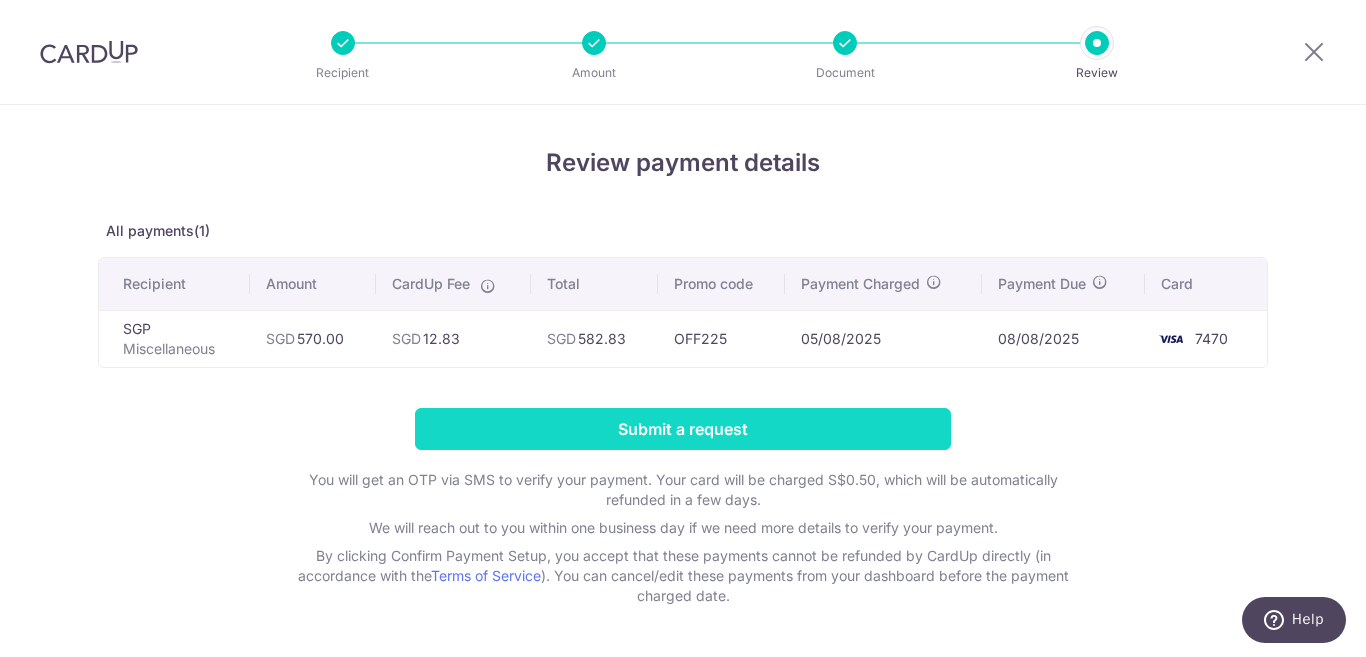 click on "Submit a request" at bounding box center (683, 429) 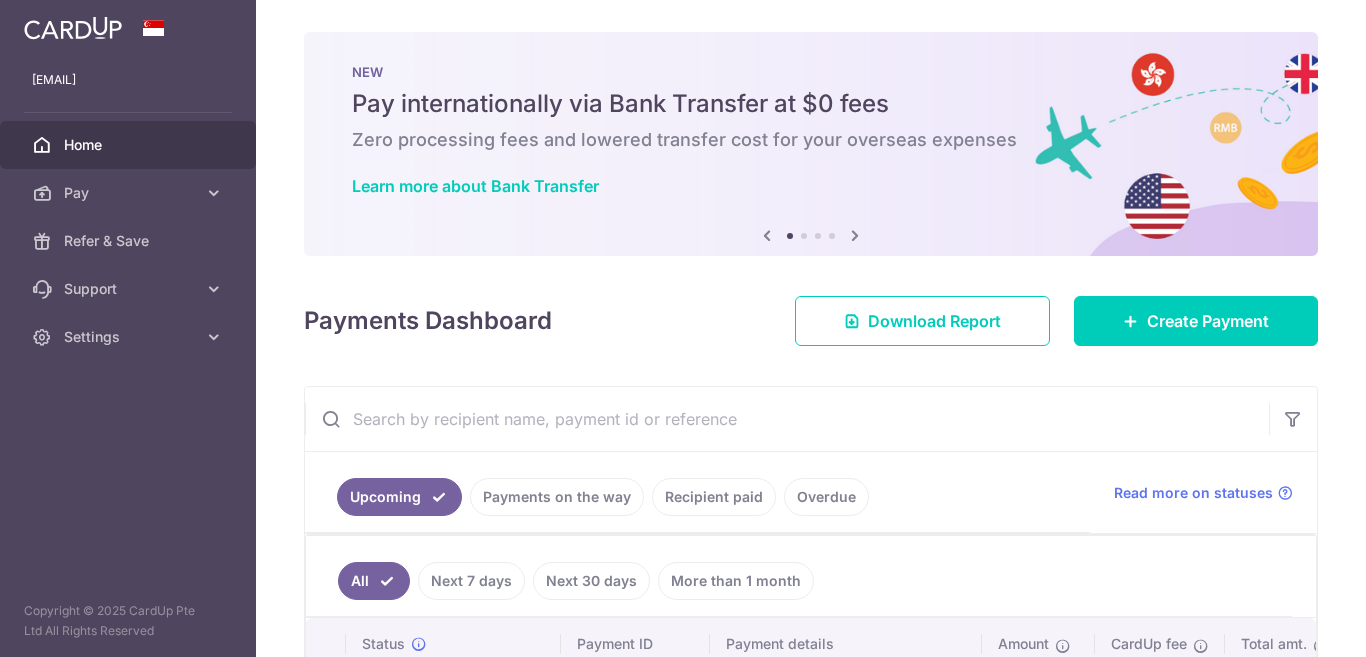 scroll, scrollTop: 0, scrollLeft: 0, axis: both 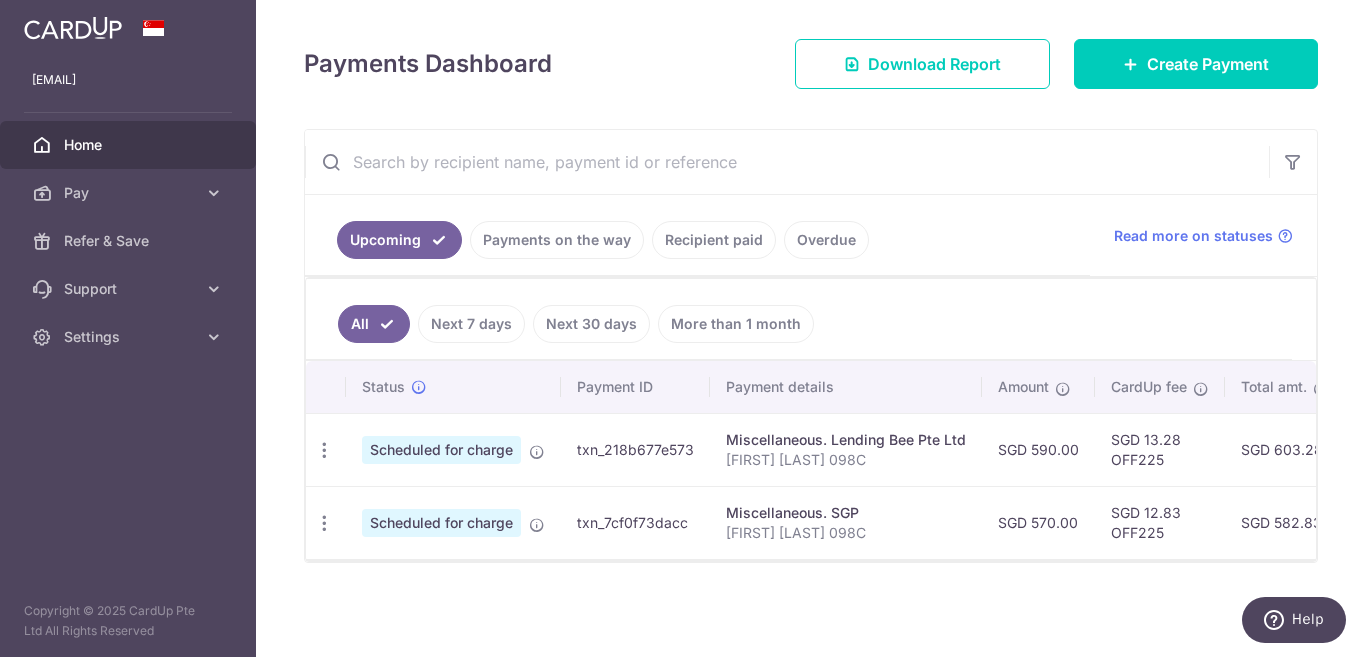 click on "Payments on the way" at bounding box center [557, 240] 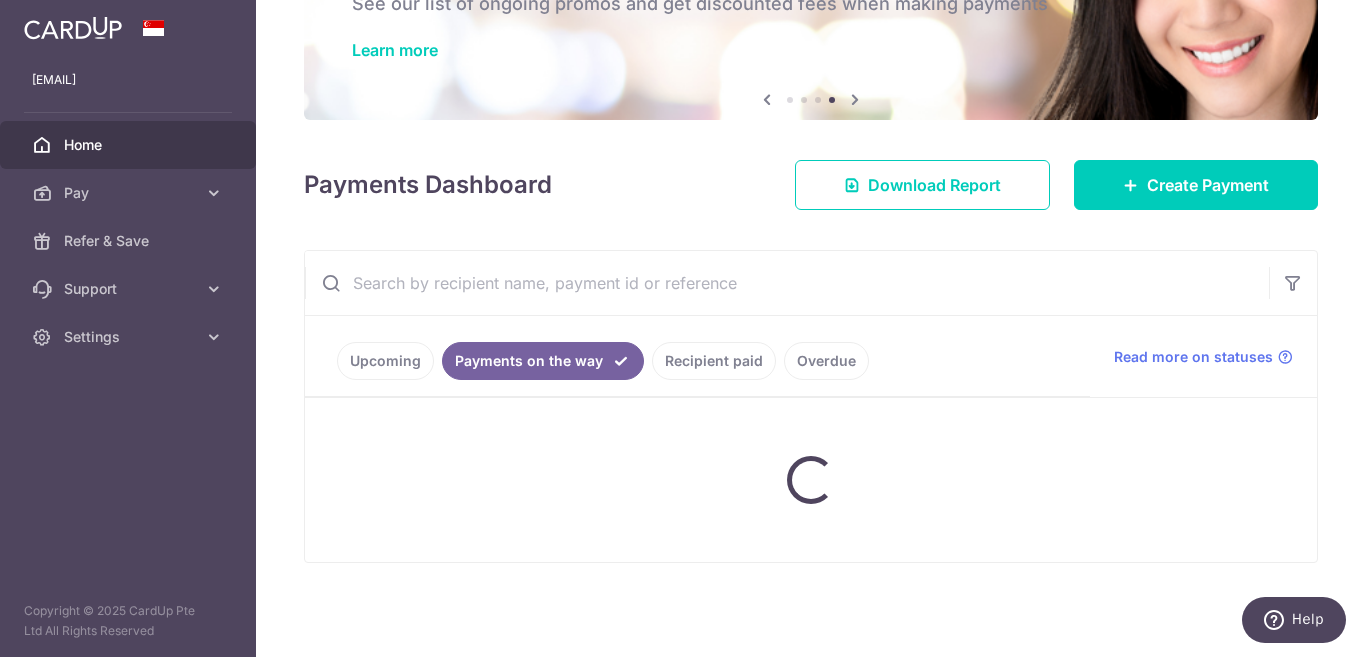scroll, scrollTop: 105, scrollLeft: 0, axis: vertical 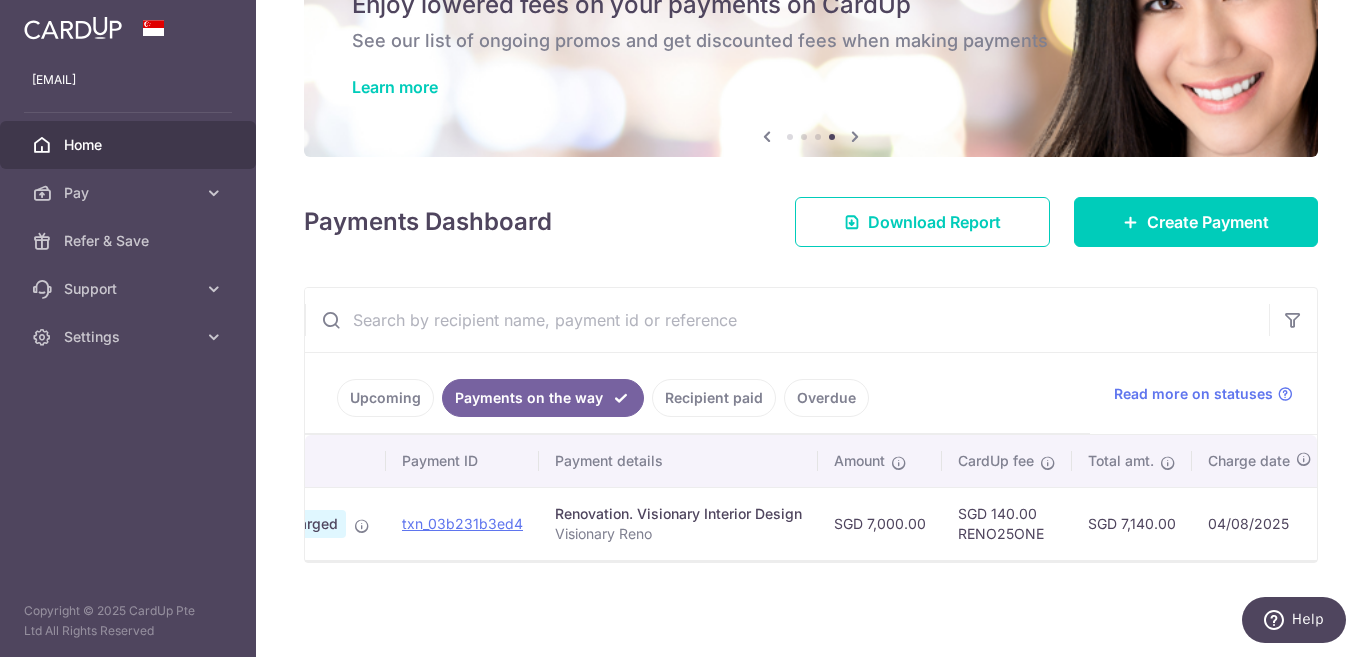 drag, startPoint x: 677, startPoint y: 562, endPoint x: 939, endPoint y: 589, distance: 263.38754 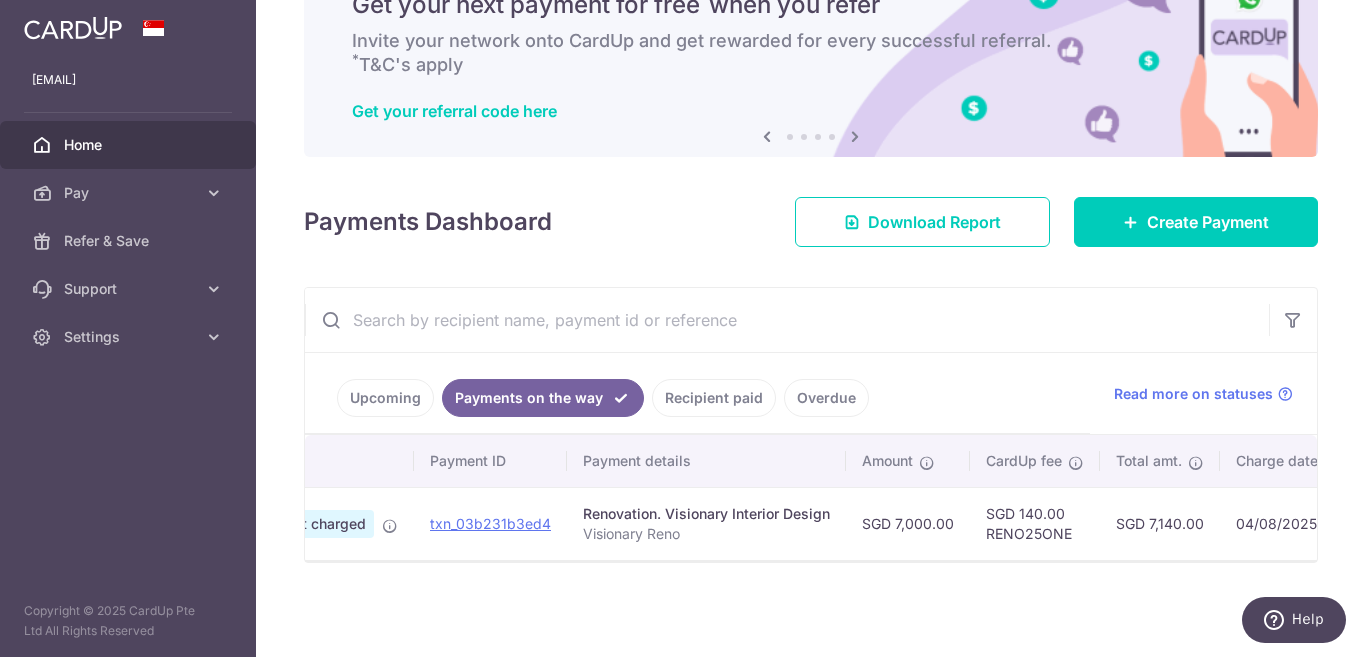 scroll, scrollTop: 0, scrollLeft: 0, axis: both 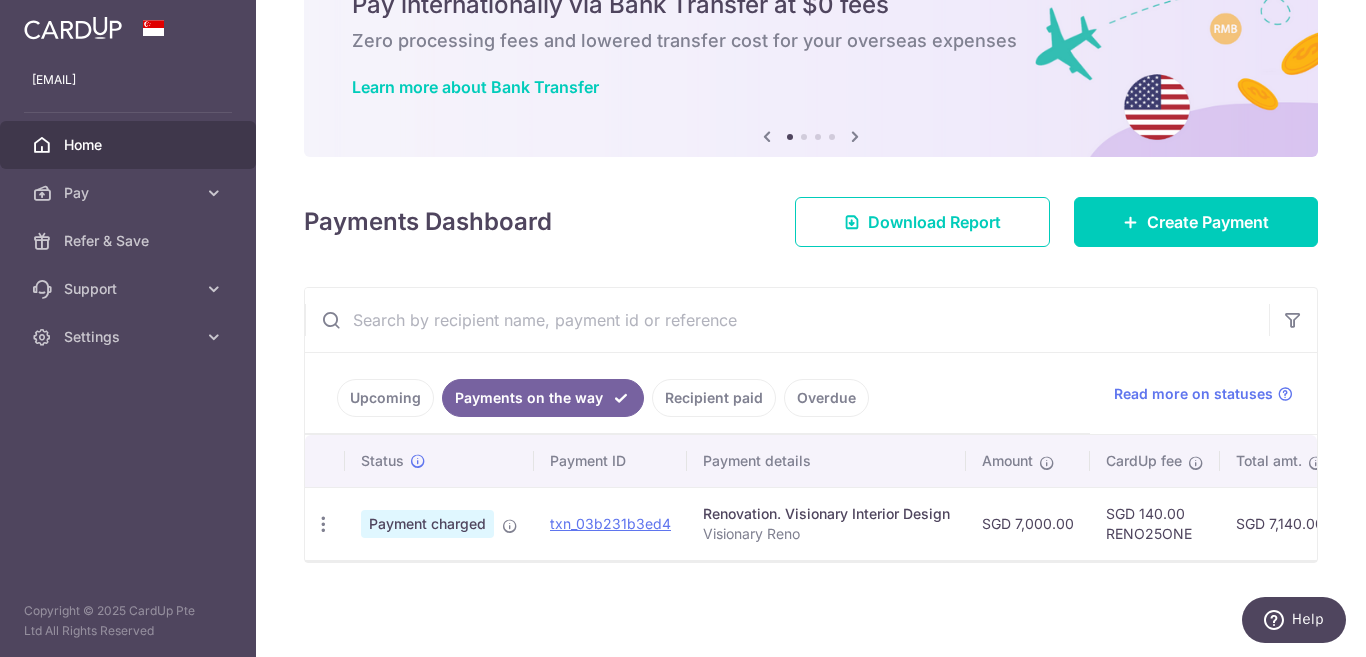 click on "Upcoming" at bounding box center (385, 398) 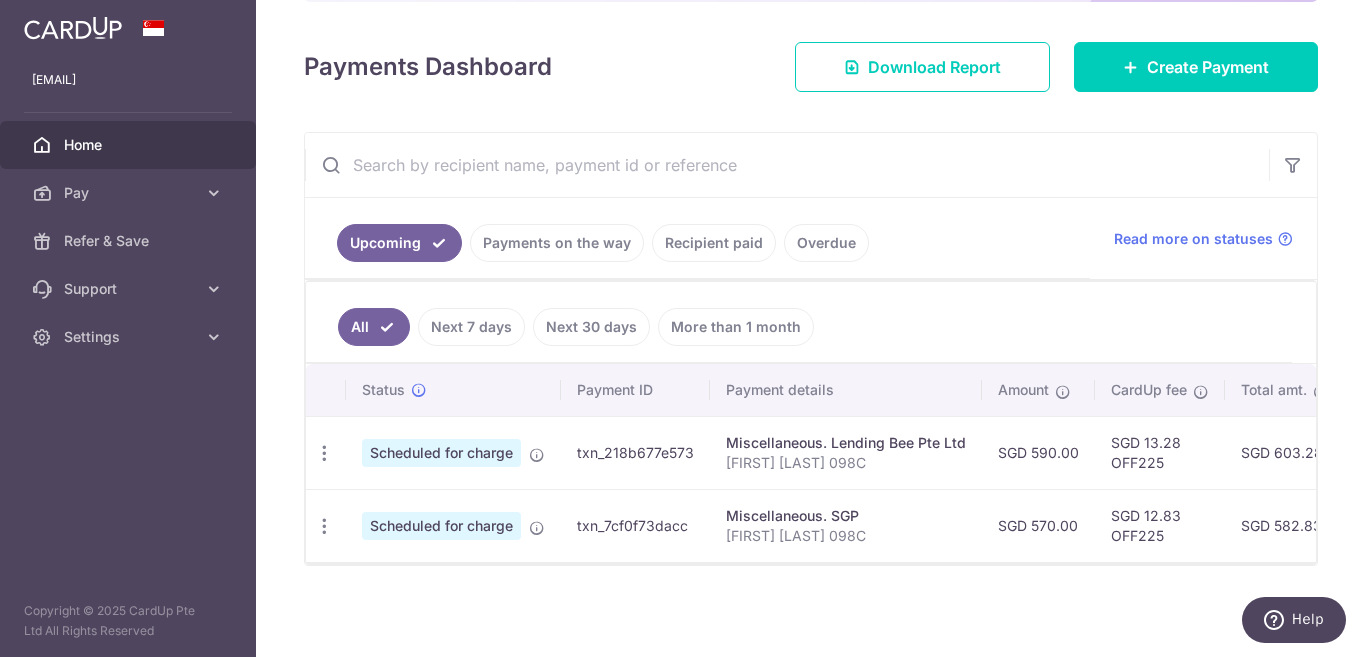 scroll, scrollTop: 263, scrollLeft: 0, axis: vertical 